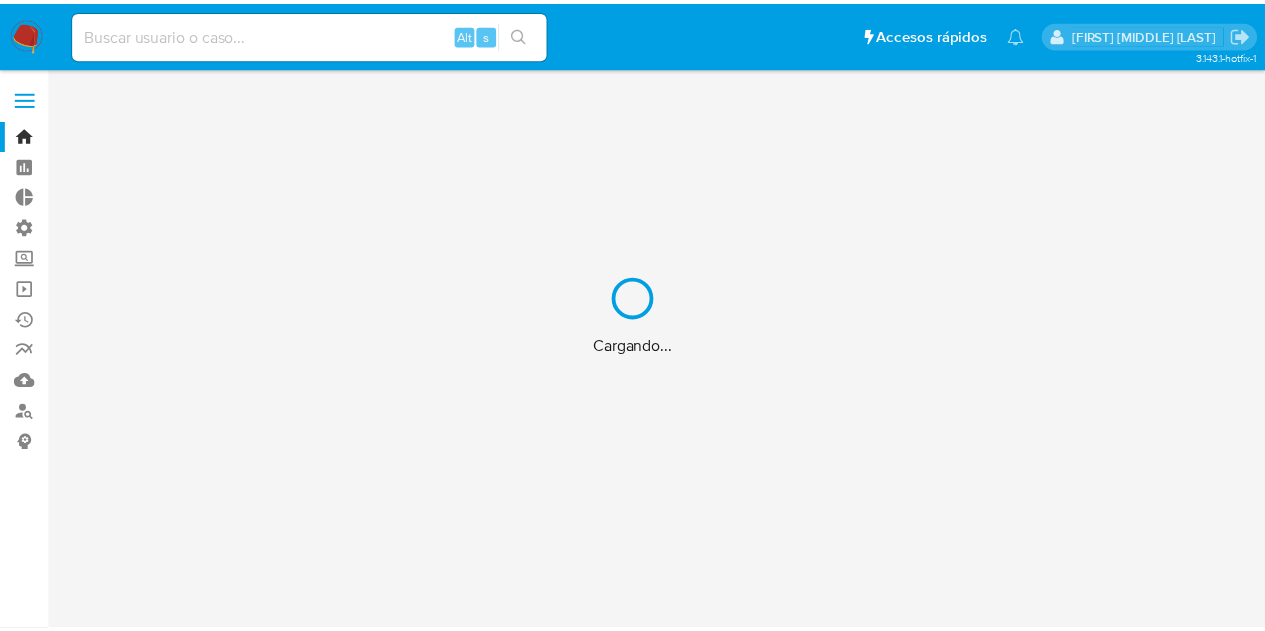 scroll, scrollTop: 0, scrollLeft: 0, axis: both 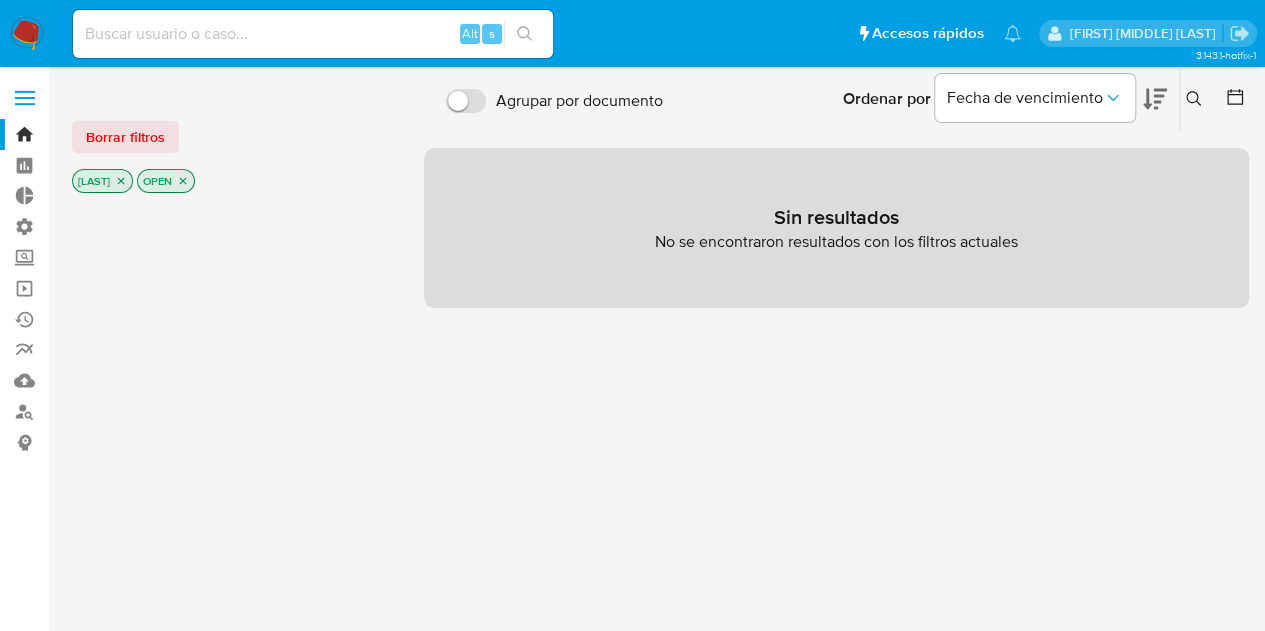 click at bounding box center [313, 34] 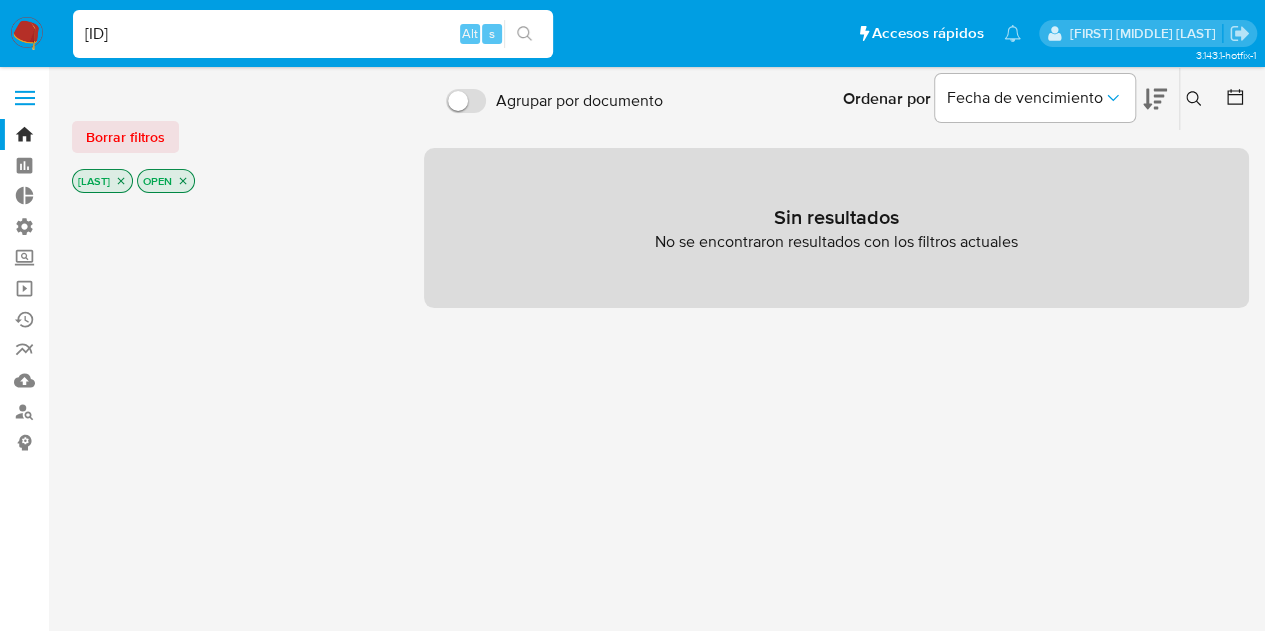 type on "[ID]" 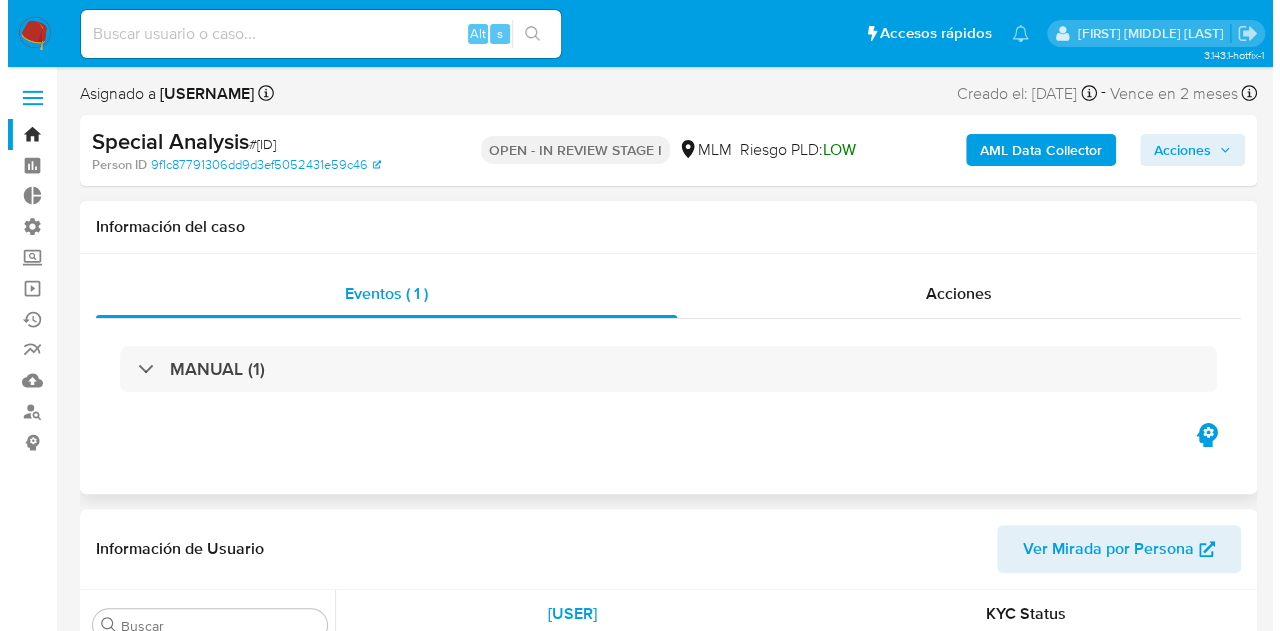 scroll, scrollTop: 797, scrollLeft: 0, axis: vertical 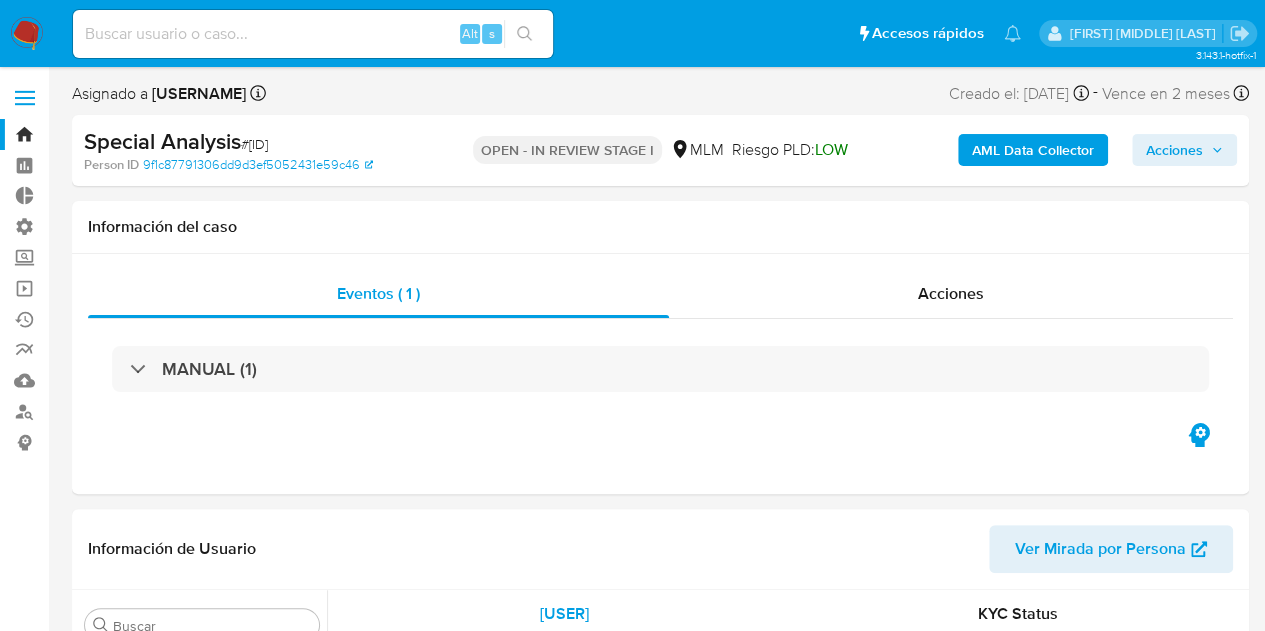 click on "AML Data Collector" at bounding box center (1033, 150) 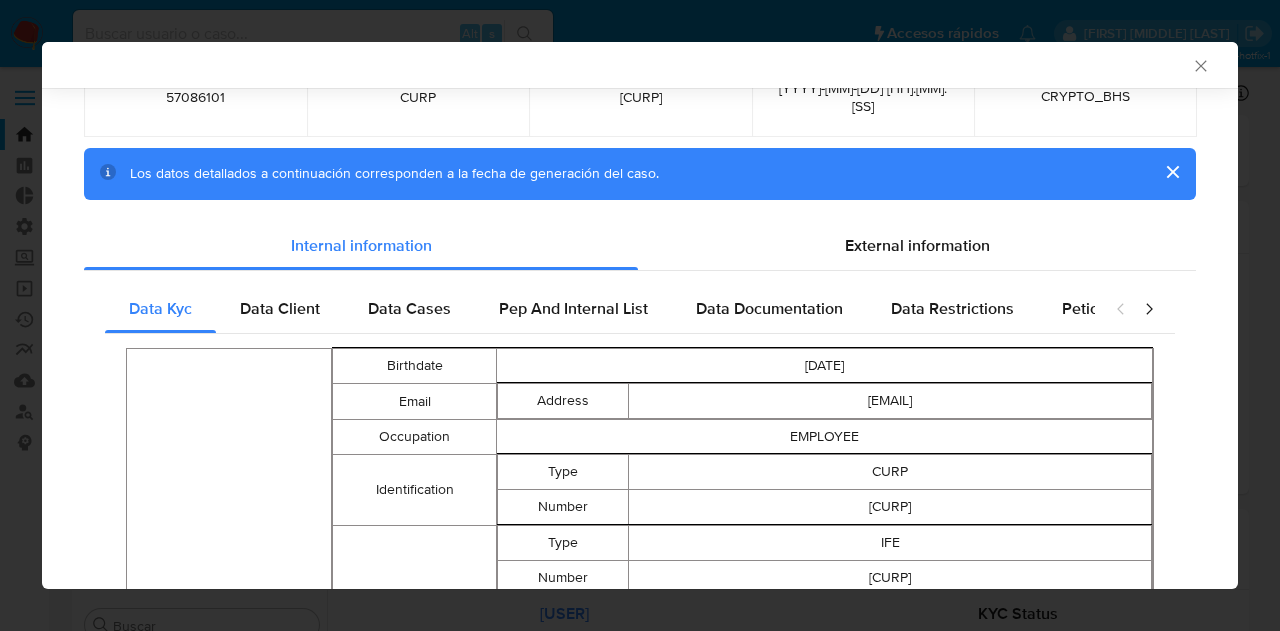 scroll, scrollTop: 196, scrollLeft: 0, axis: vertical 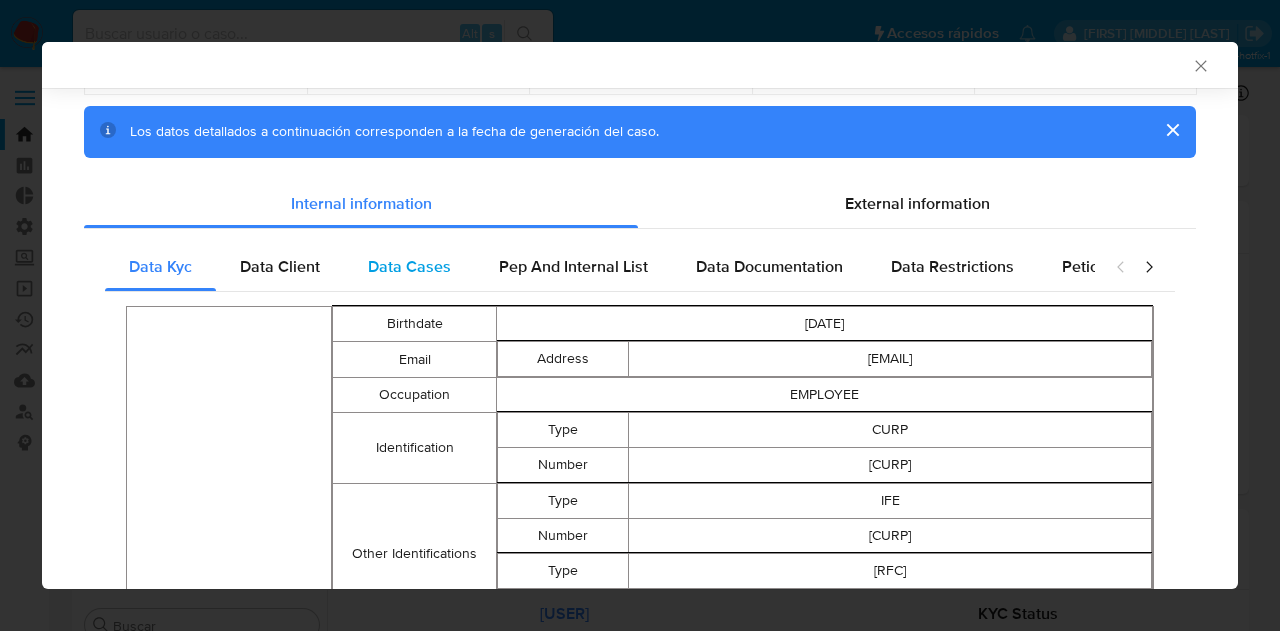 click on "Data Cases" at bounding box center [409, 266] 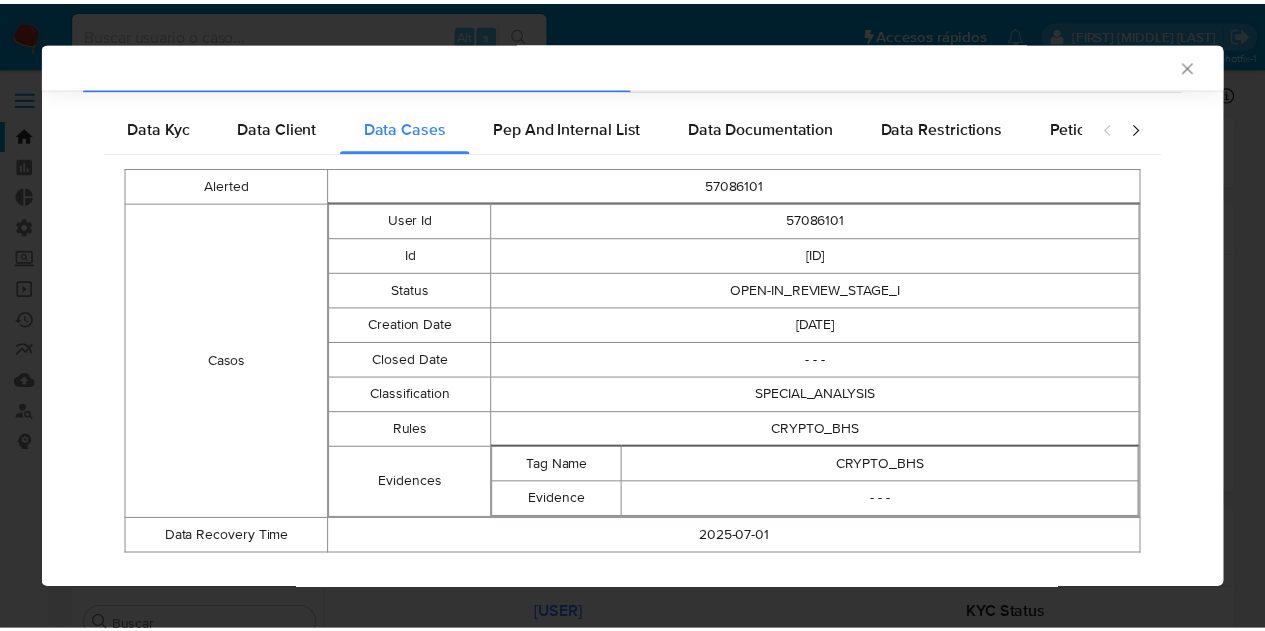 scroll, scrollTop: 352, scrollLeft: 0, axis: vertical 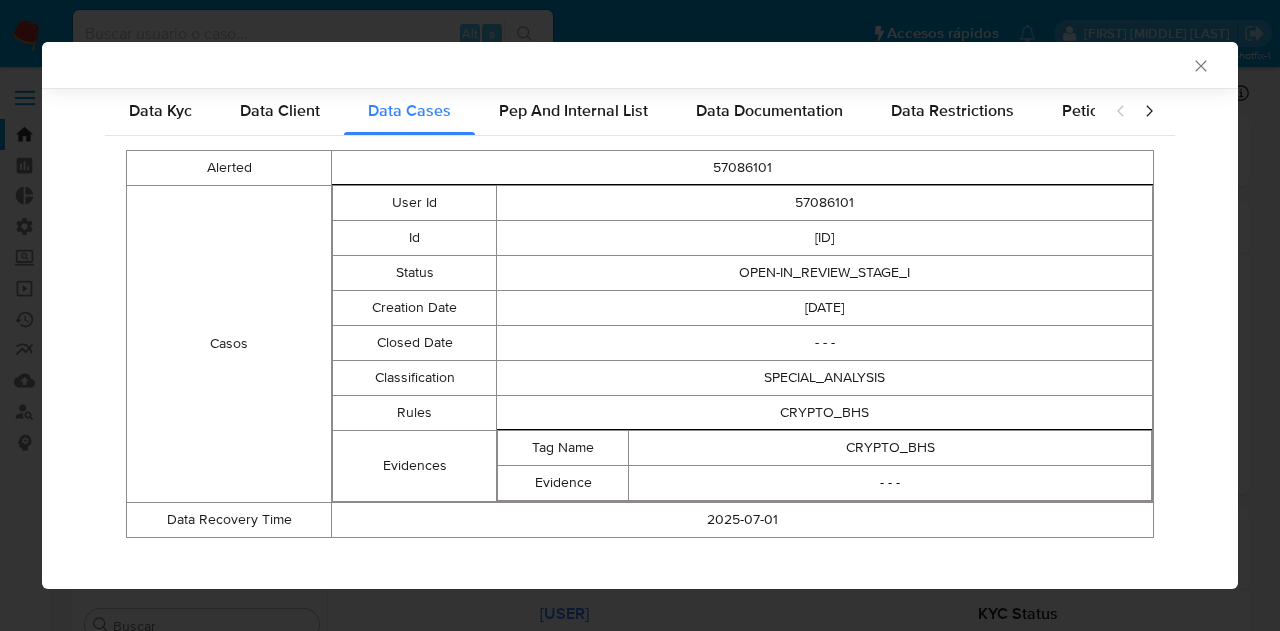 click at bounding box center [1201, 66] 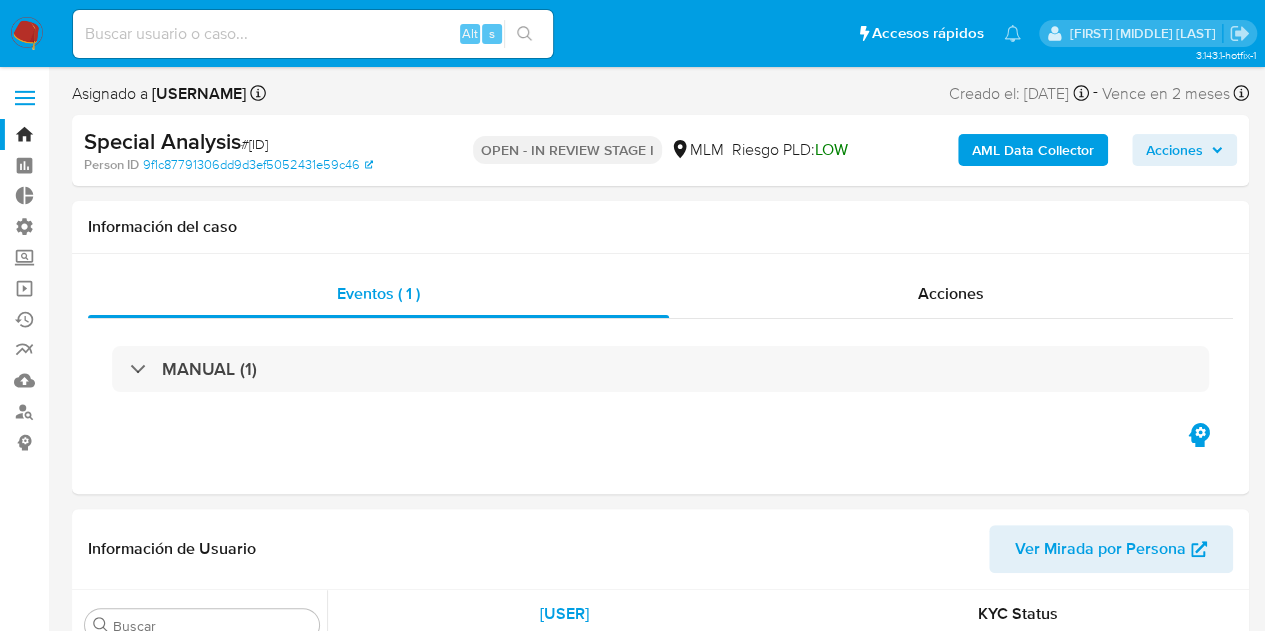 click at bounding box center (313, 34) 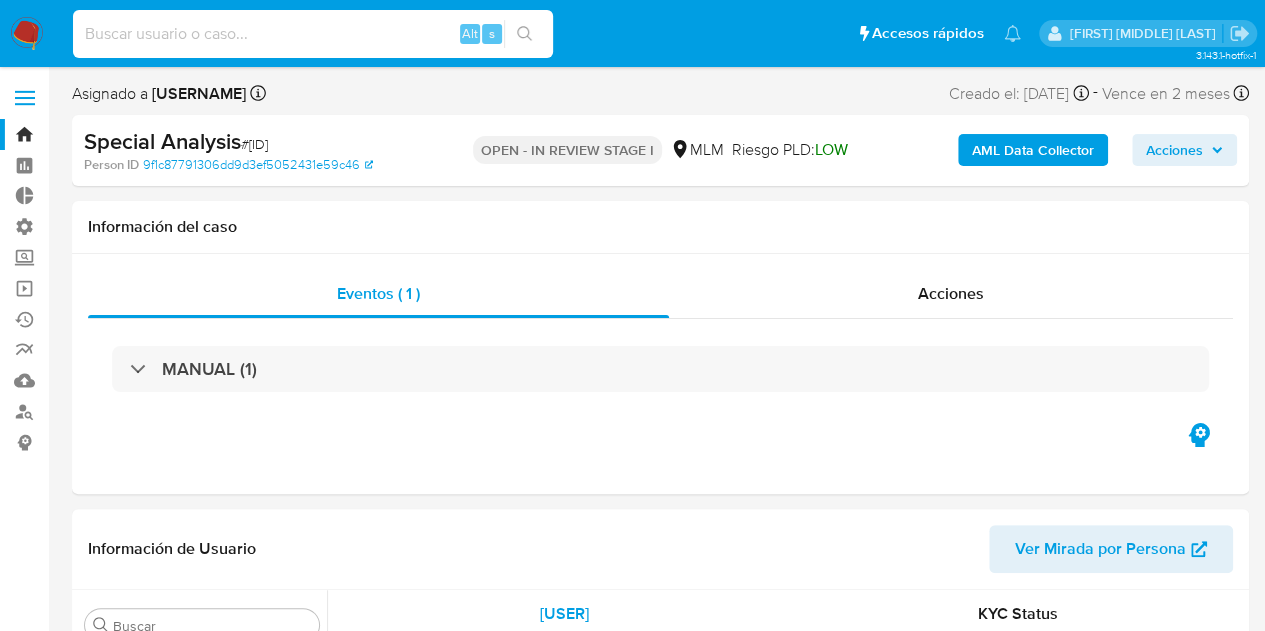 paste on "SfM2MSf1LrSLEyapxfY3Djyr" 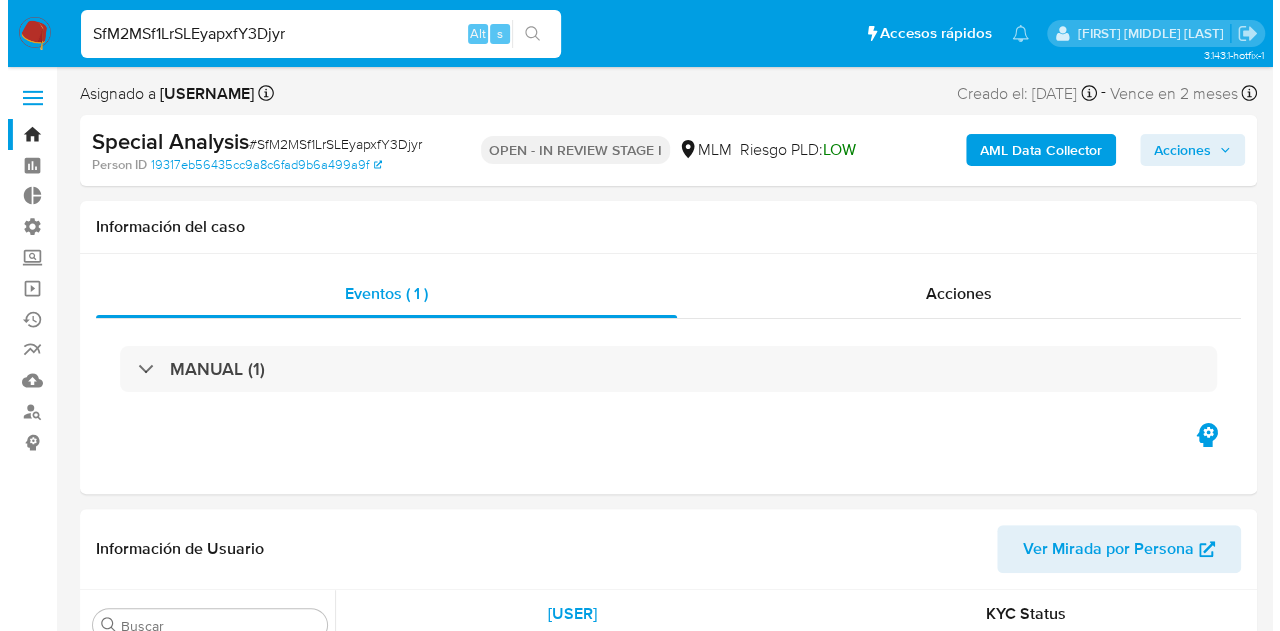 scroll, scrollTop: 797, scrollLeft: 0, axis: vertical 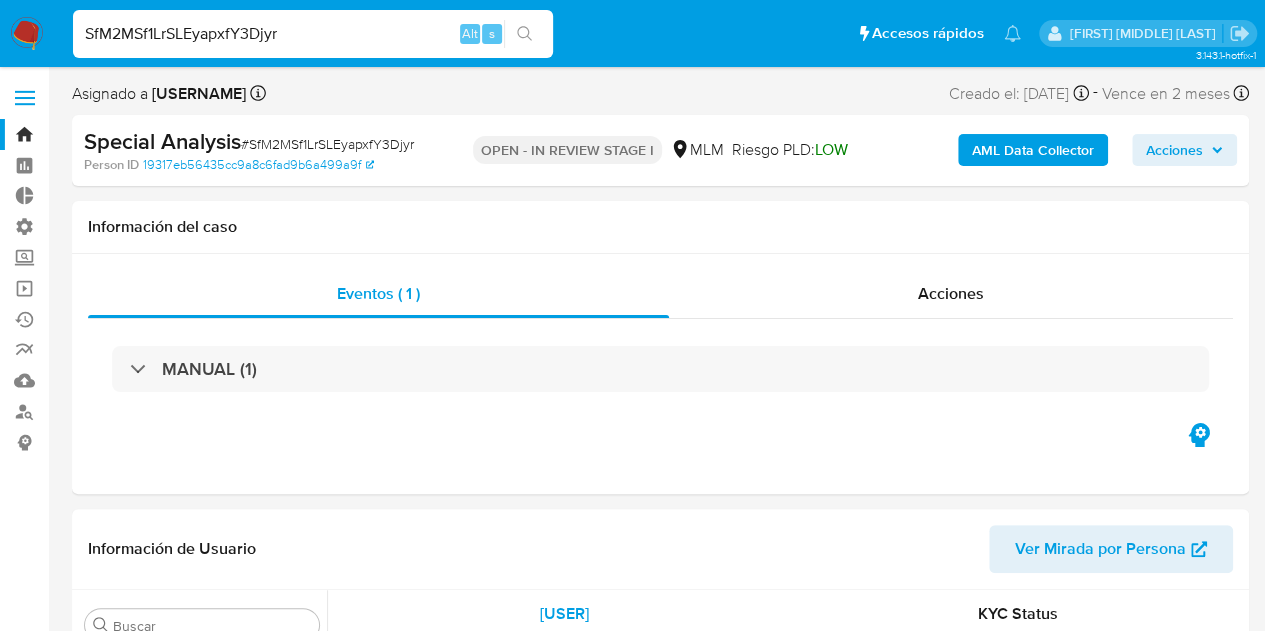 click on "AML Data Collector" at bounding box center [1033, 150] 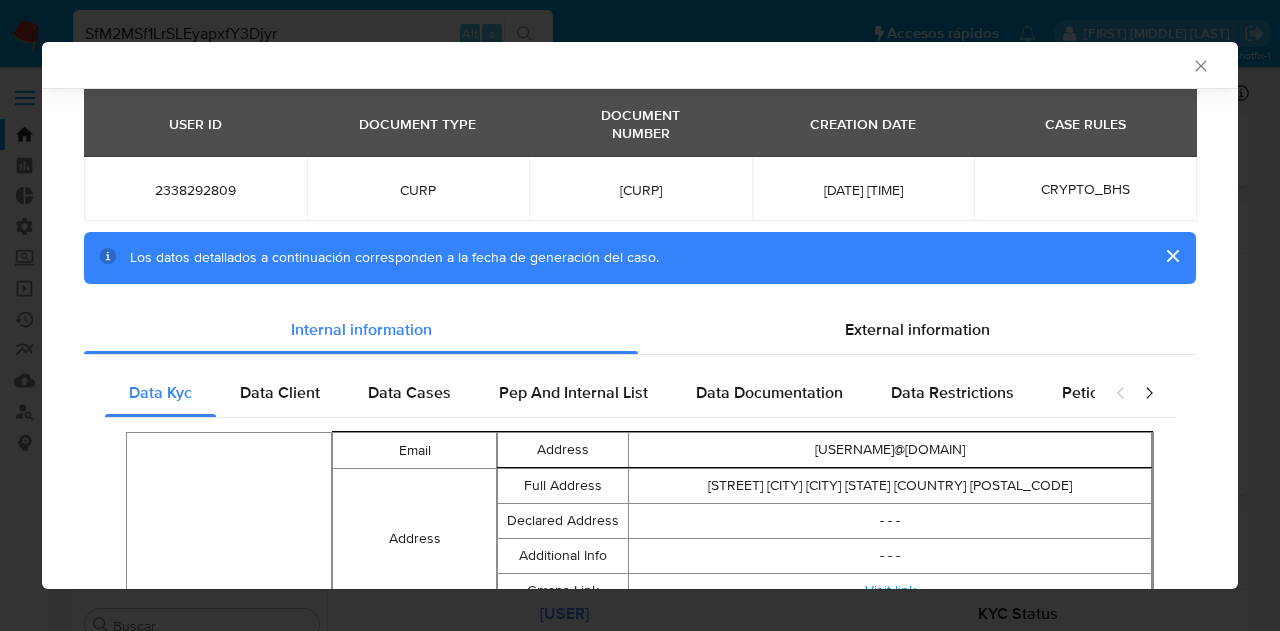 scroll, scrollTop: 96, scrollLeft: 0, axis: vertical 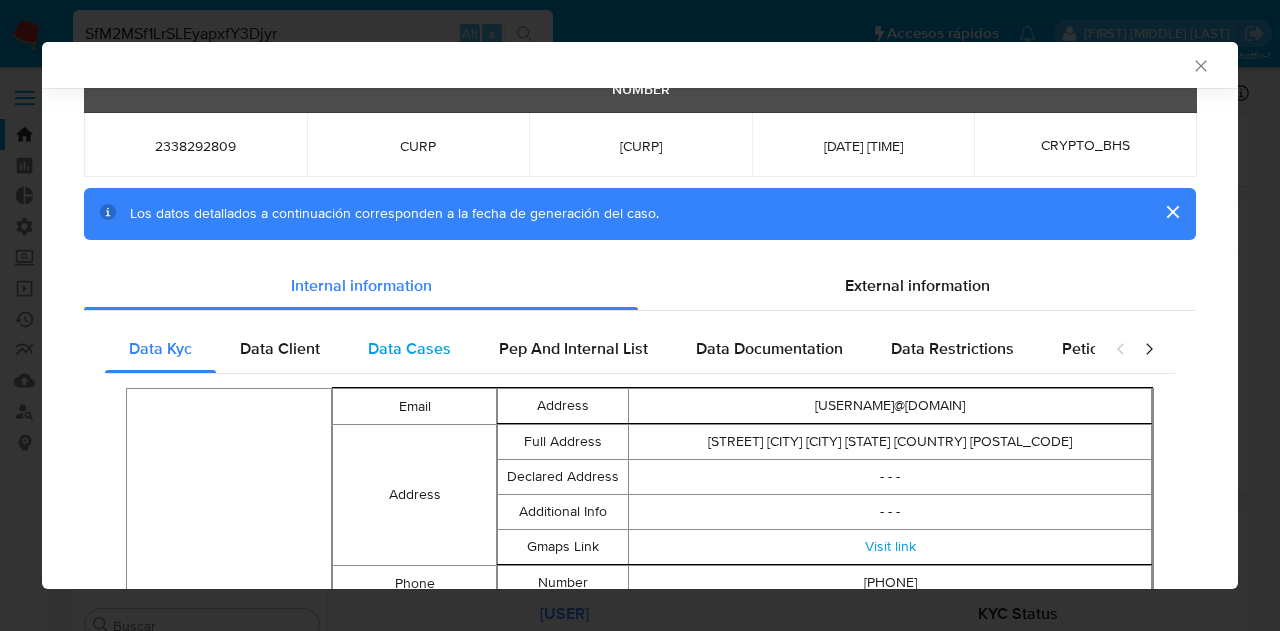 click on "Data Cases" at bounding box center (409, 348) 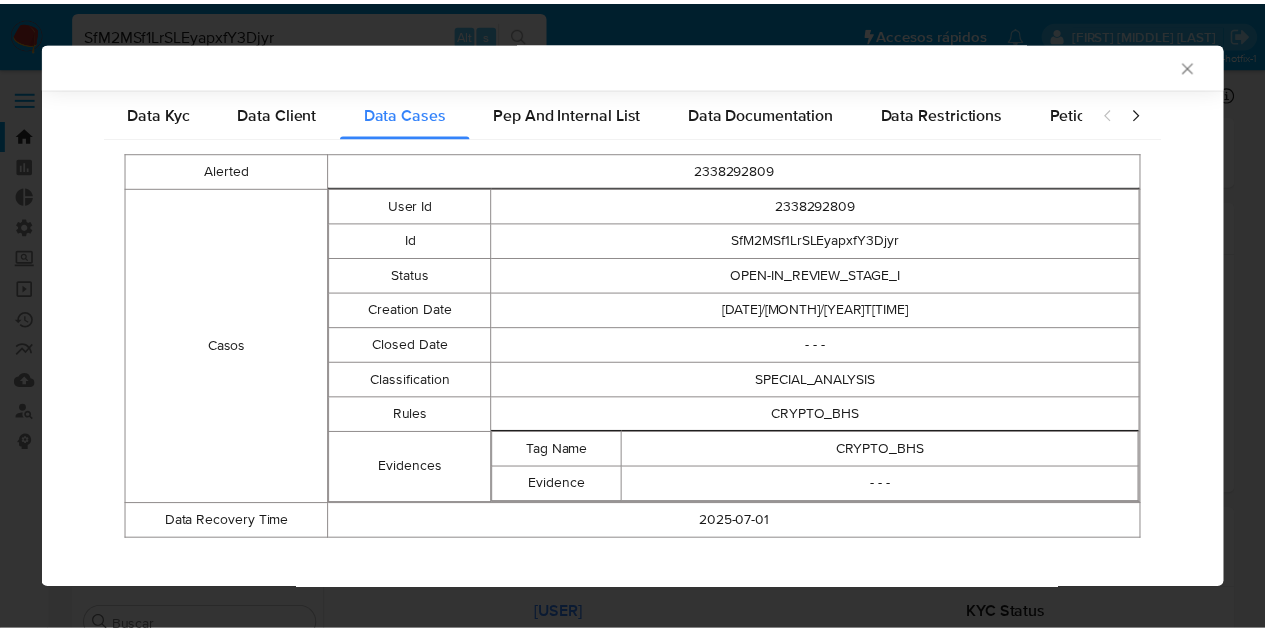 scroll, scrollTop: 352, scrollLeft: 0, axis: vertical 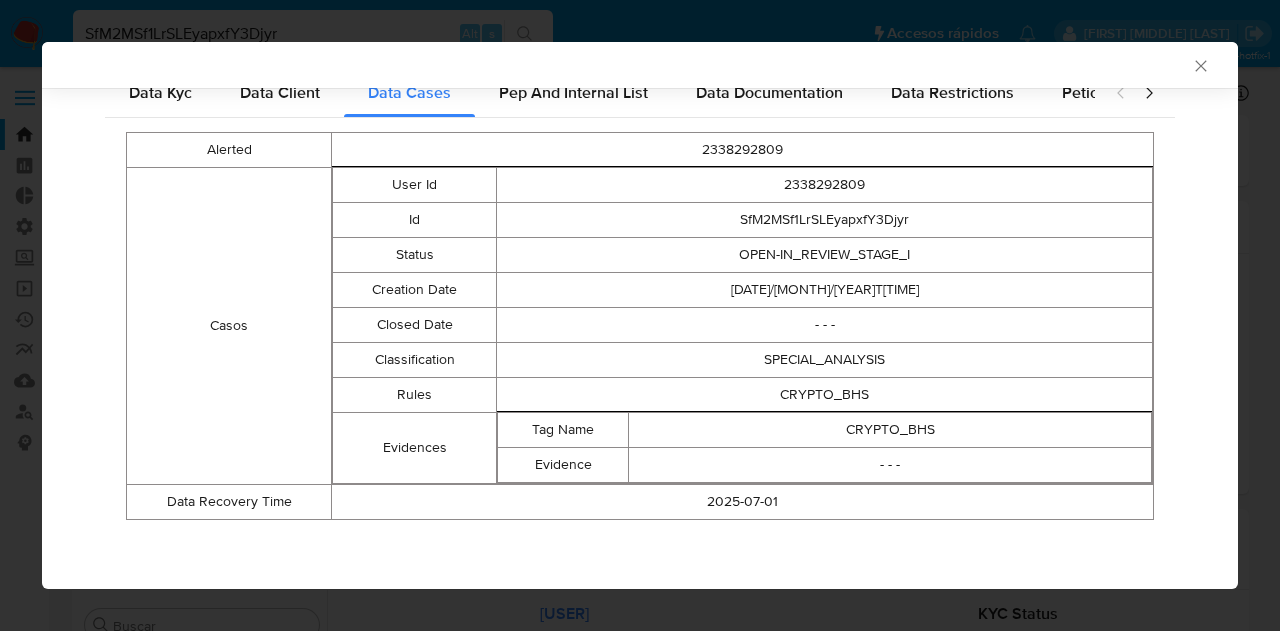 click on "AML Data Collector Case Id - [ALPHANUMERIC] USER ID DOCUMENT TYPE DOCUMENT NUMBER CREATION DATE CASE RULES [NUMBER] CURP [CURP] [DATE] [TIME] CRYPTO_BHS Los datos detallados a continuación corresponden a la fecha de generación del caso. Internal information External information Data Kyc Data Client Data Cases Pep And Internal List Data Documentation Data Restrictions Peticiones Secundarias Data Minority Alerted [NUMBER] Casos User Id [NUMBER] Id [ALPHANUMERIC] Status OPEN-IN_REVIEW_STAGE_I Creation Date [DATE]T[TIME] Closed Date - - - Classification SPECIAL_ANALYSIS Rules CRYPTO_BHS Evidences Tag Name CRYPTO_BHS Evidence - - - Data Recovery Time [DATE]" at bounding box center [640, 315] 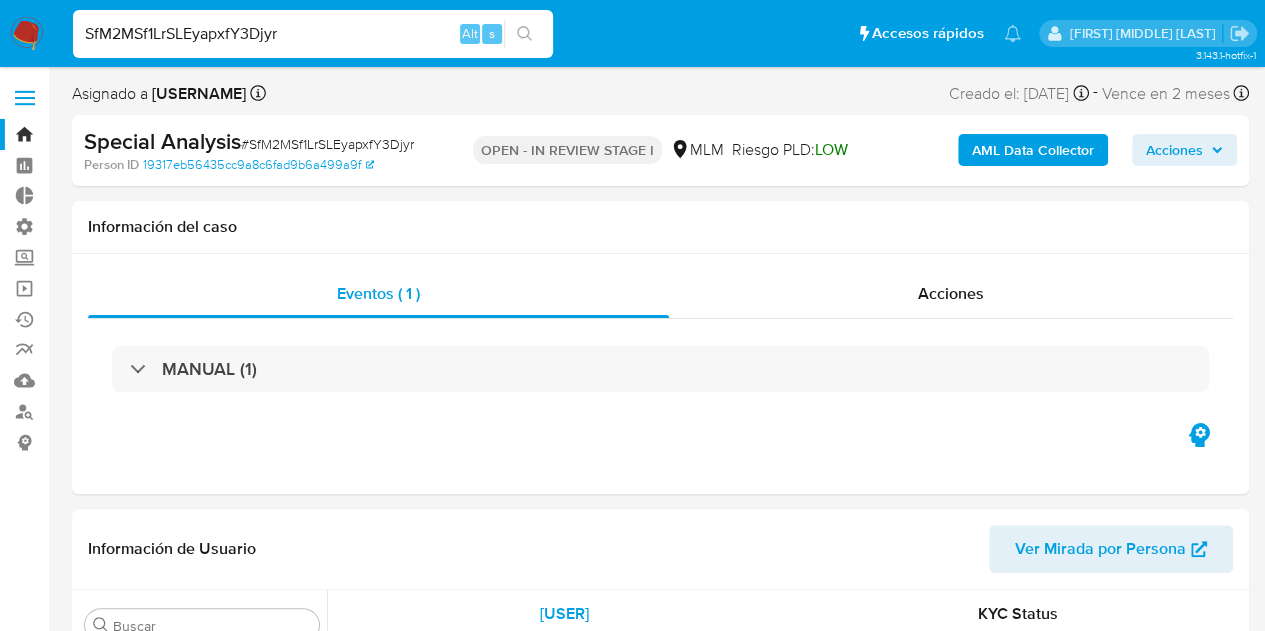 click on "SfM2MSf1LrSLEyapxfY3Djyr" at bounding box center [313, 34] 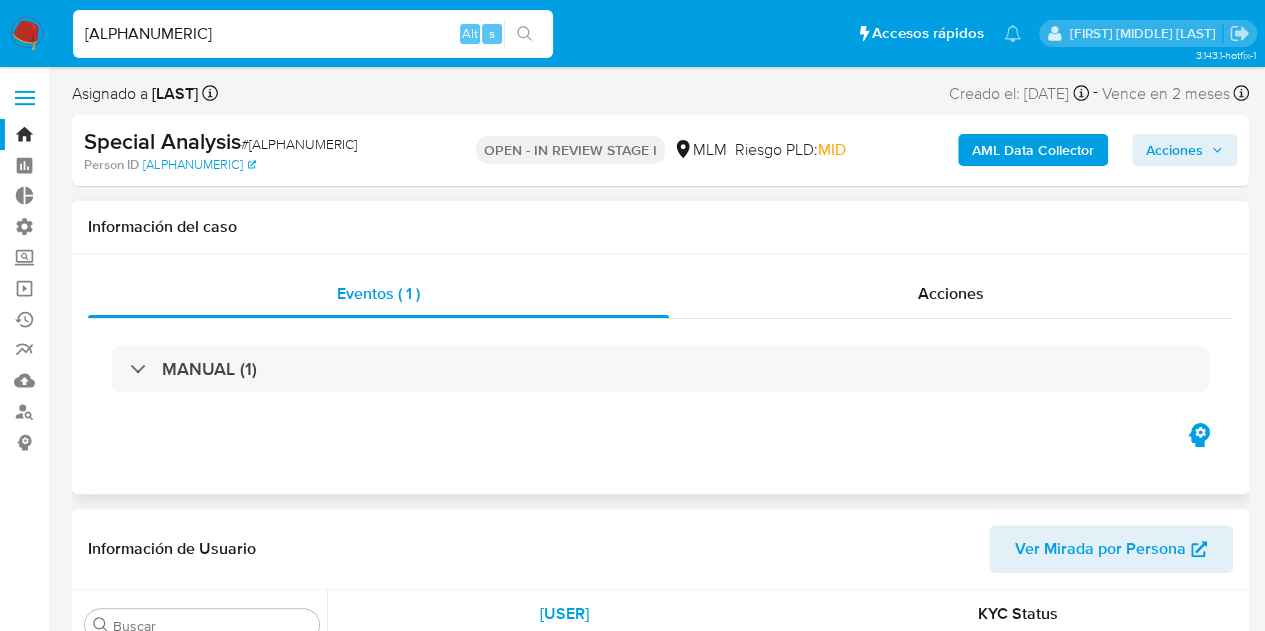 scroll, scrollTop: 797, scrollLeft: 0, axis: vertical 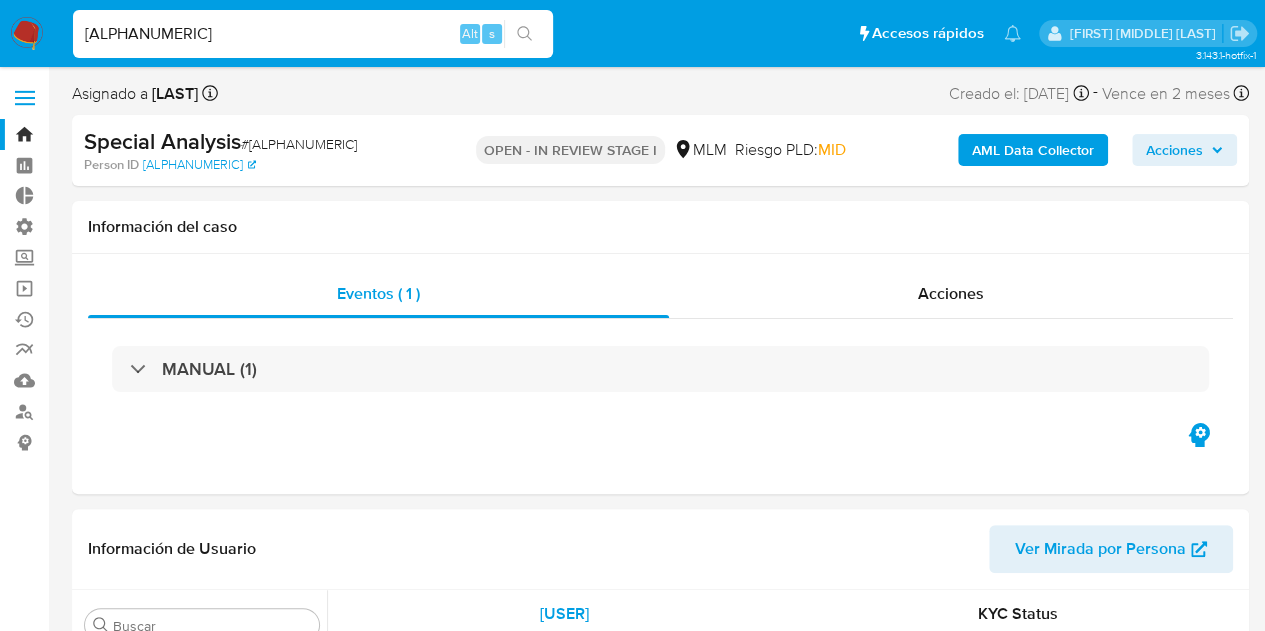 click on "AML Data Collector" at bounding box center (1033, 150) 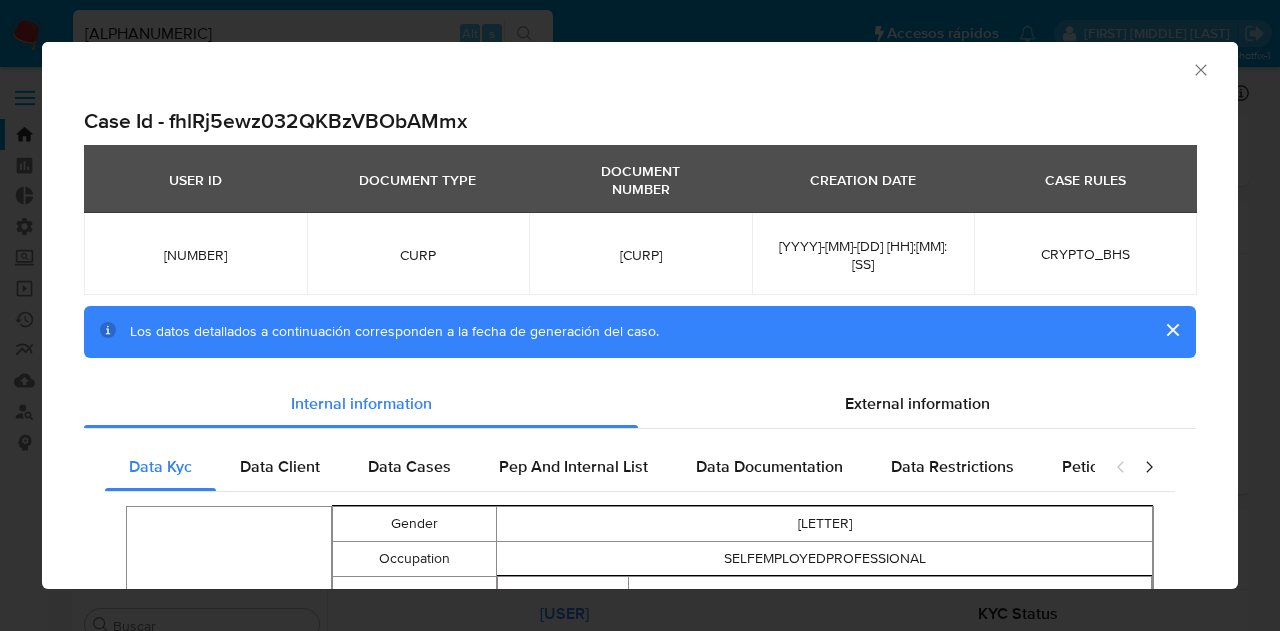 click on "CURP" at bounding box center (418, 255) 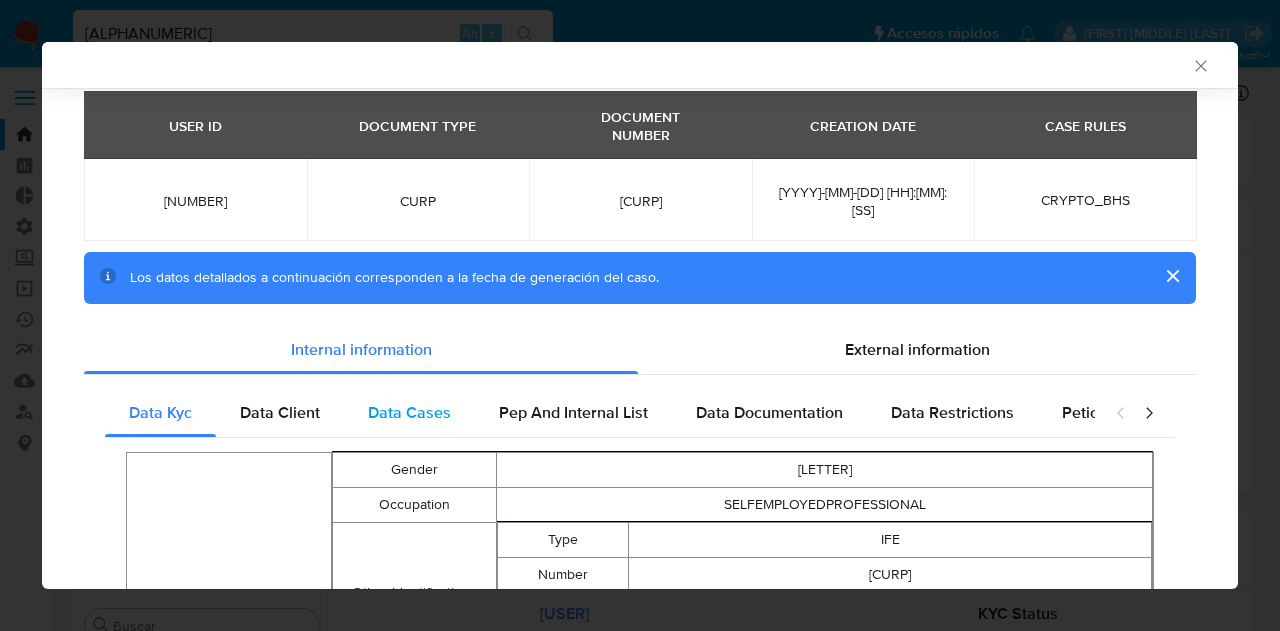 scroll, scrollTop: 96, scrollLeft: 0, axis: vertical 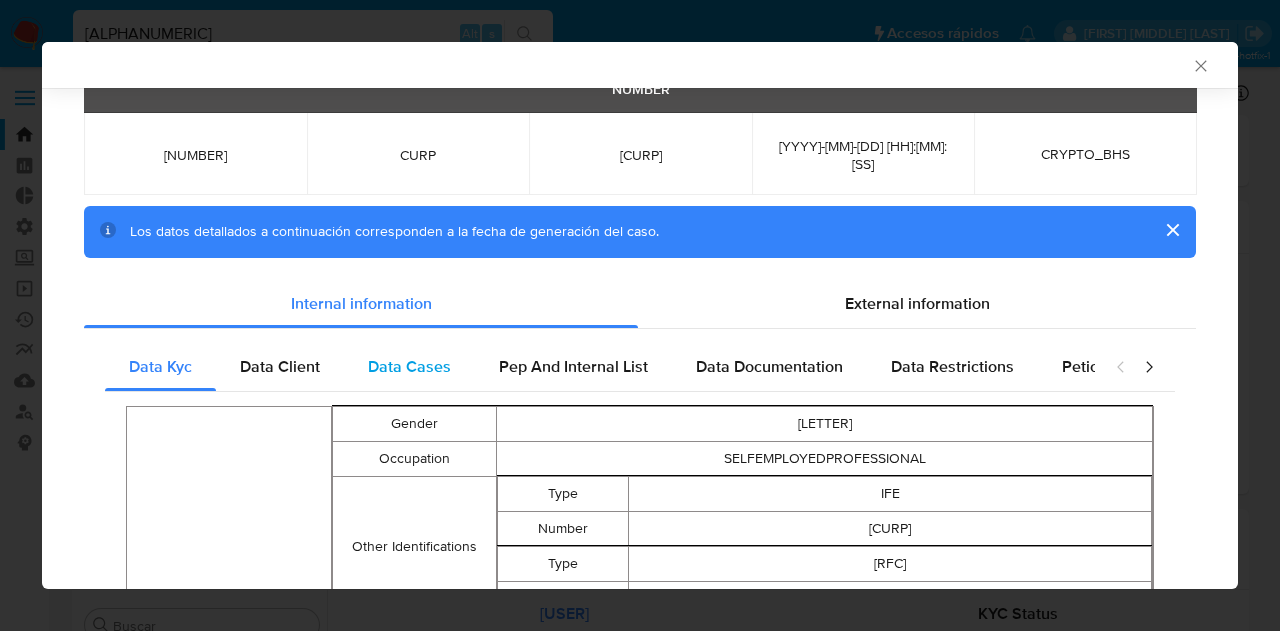 click on "Data Cases" at bounding box center [409, 366] 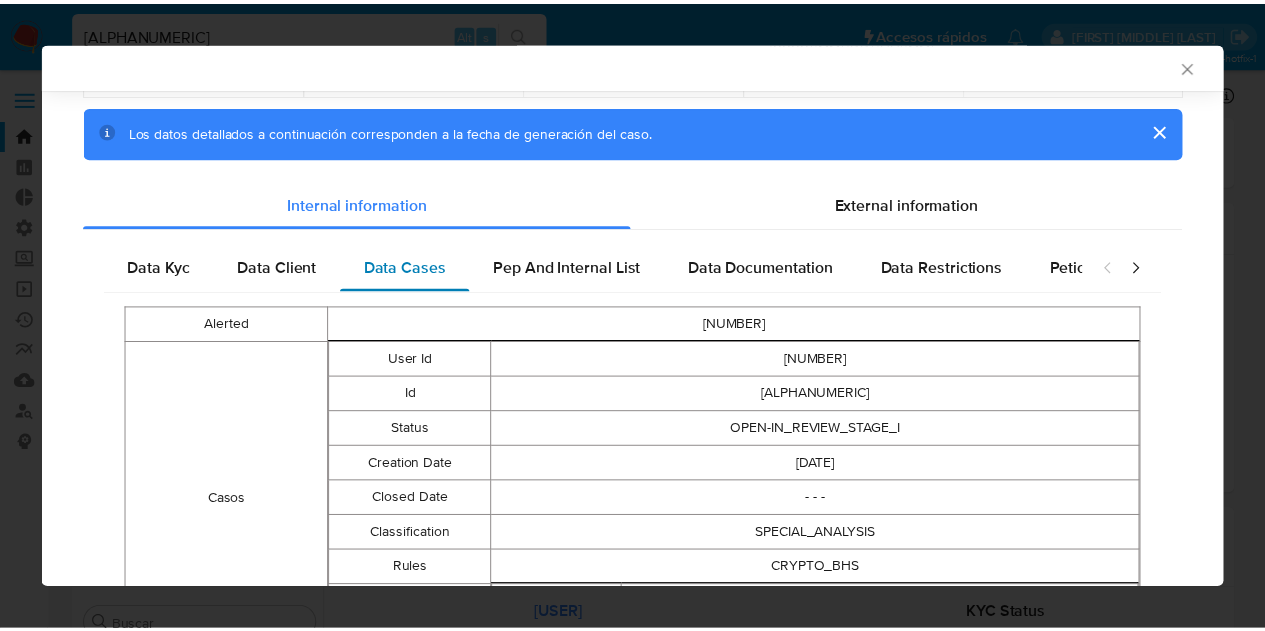 scroll, scrollTop: 296, scrollLeft: 0, axis: vertical 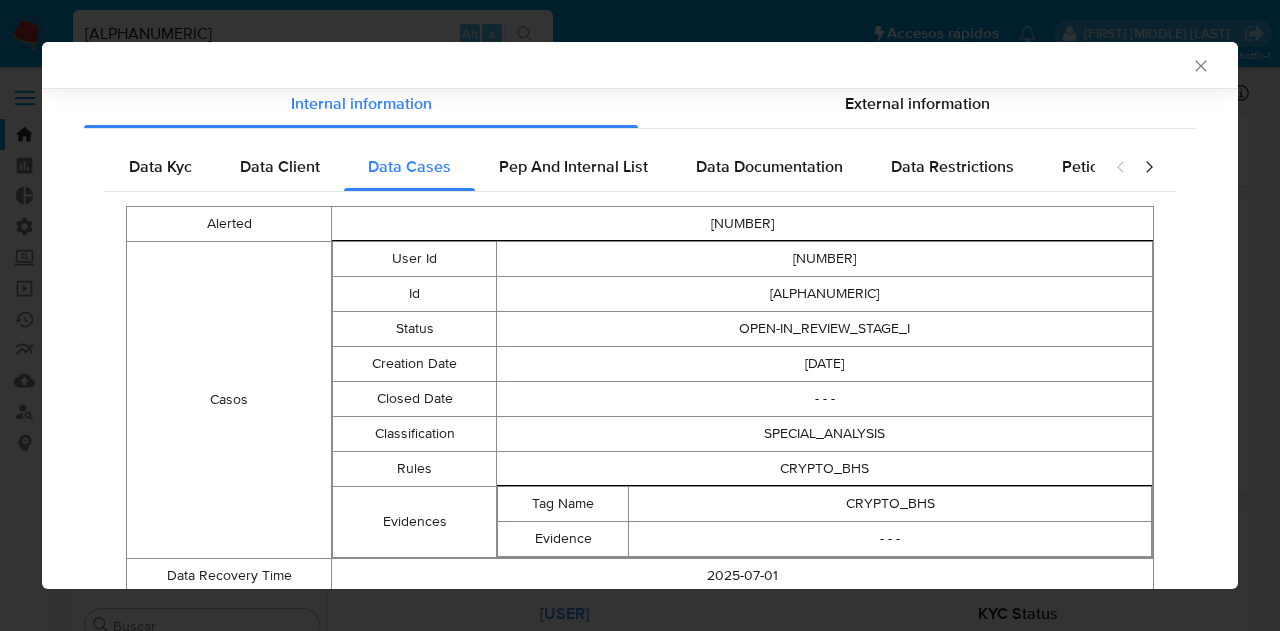 click at bounding box center (1201, 66) 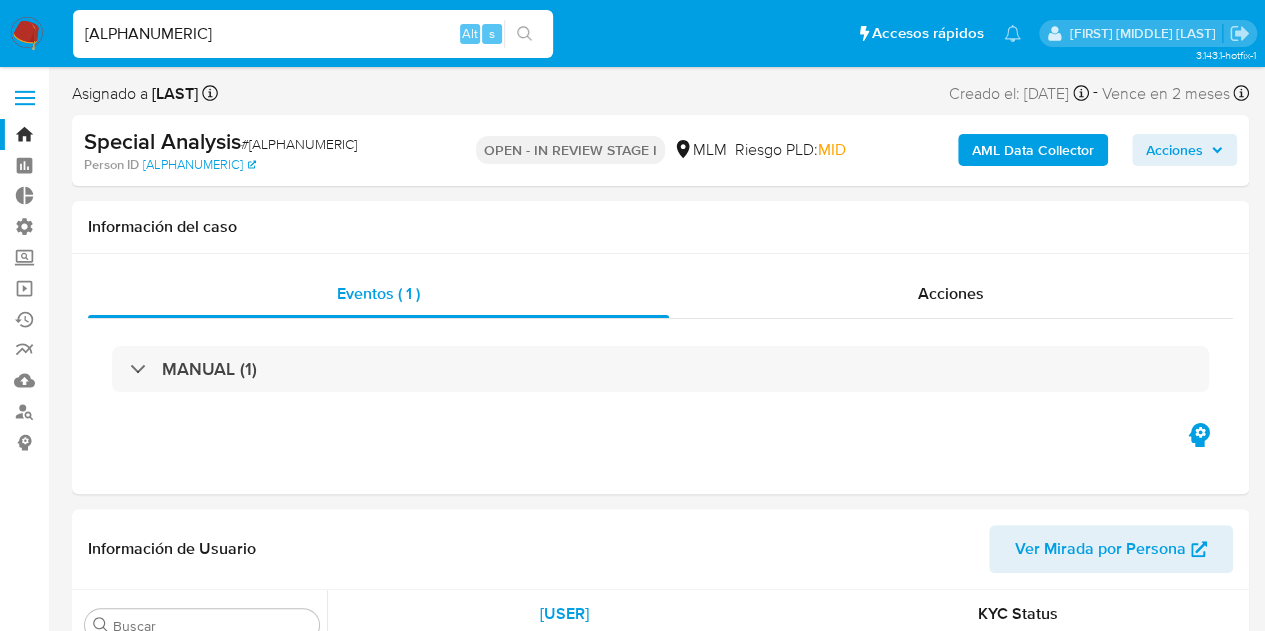 click on "[ALPHANUMERIC]" at bounding box center [313, 34] 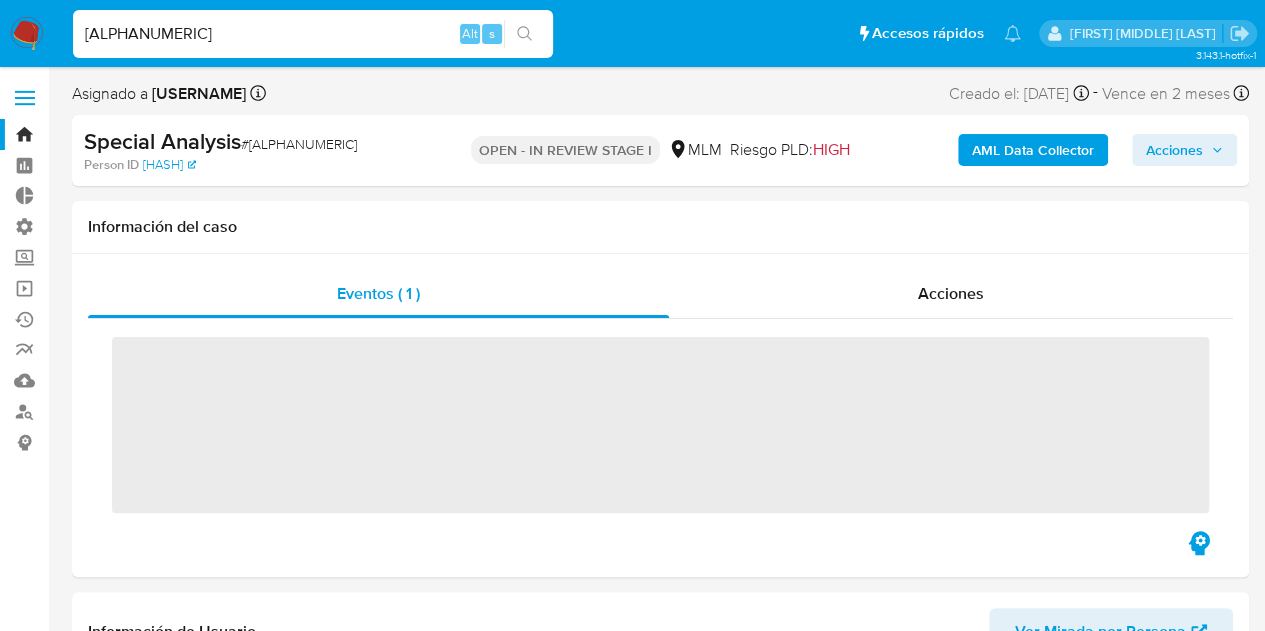 scroll, scrollTop: 797, scrollLeft: 0, axis: vertical 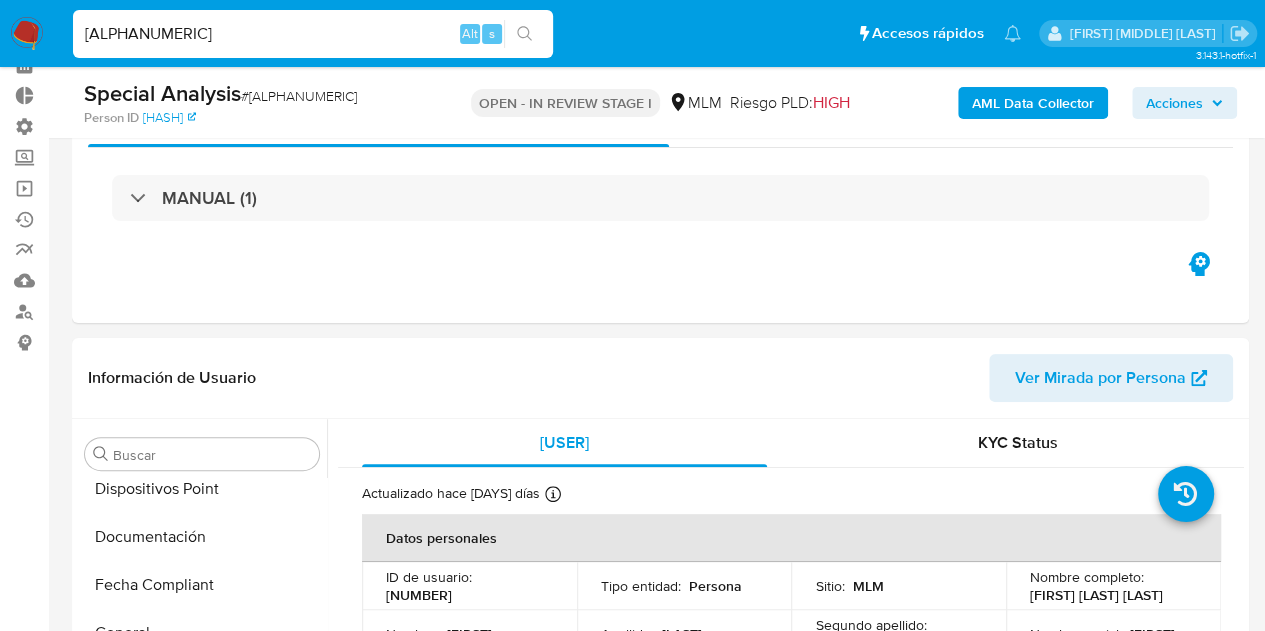 click on "AML Data Collector" at bounding box center (1033, 103) 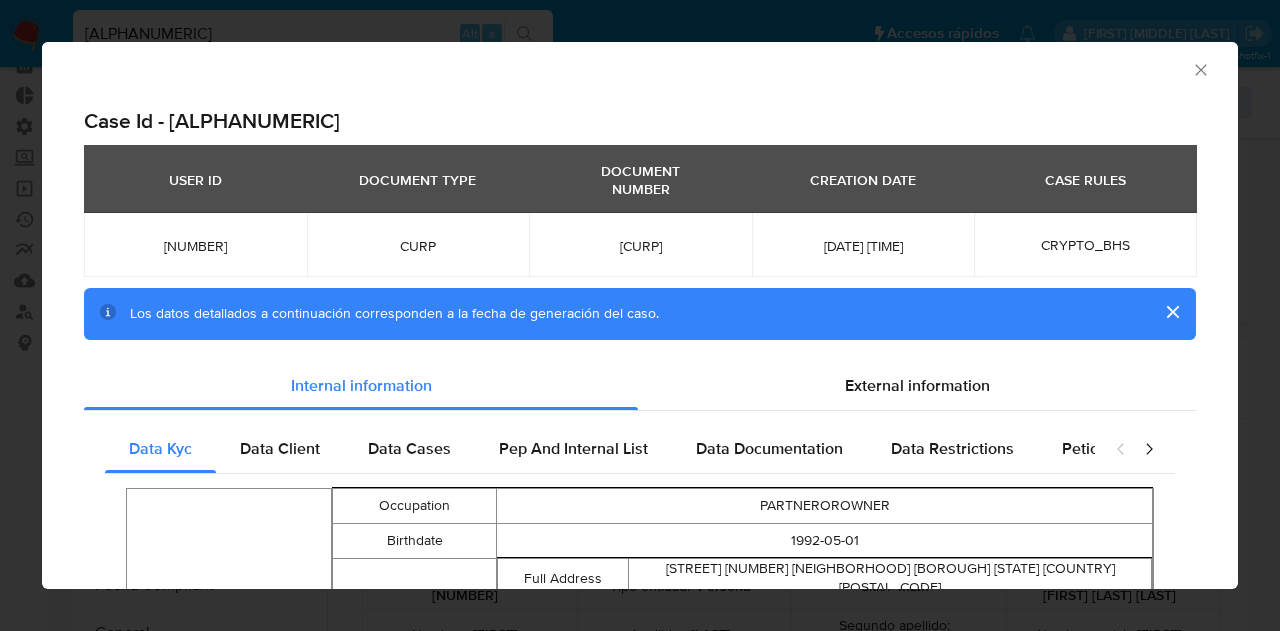 scroll, scrollTop: 96, scrollLeft: 0, axis: vertical 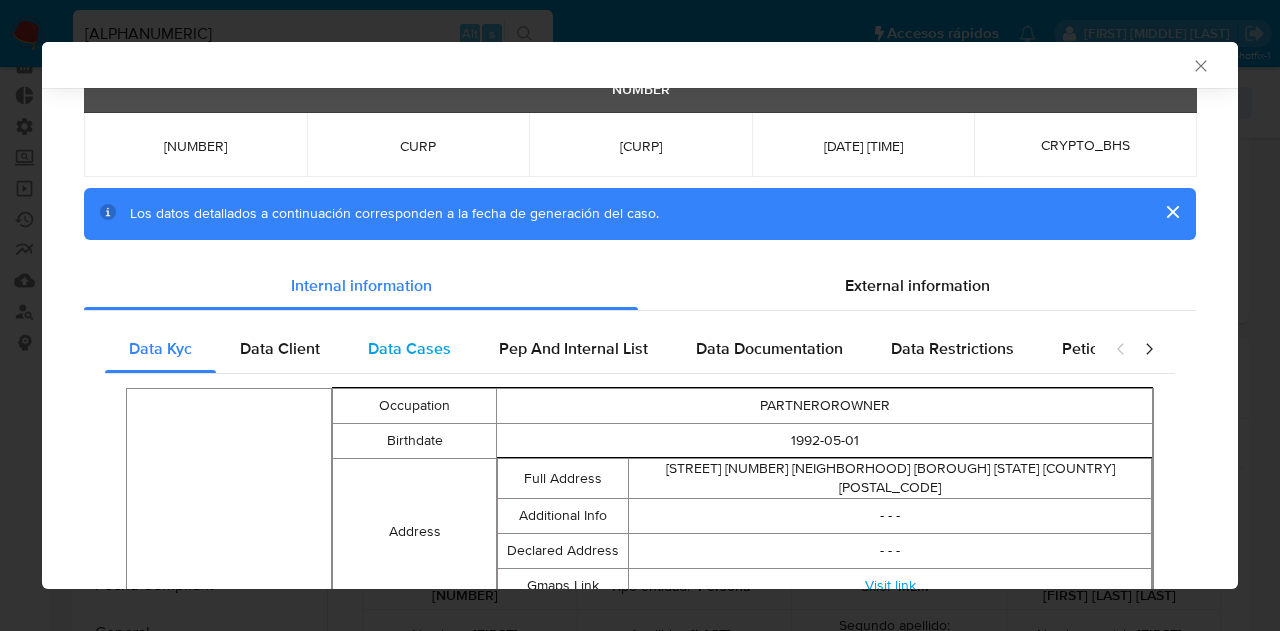 click on "Data Cases" at bounding box center (409, 348) 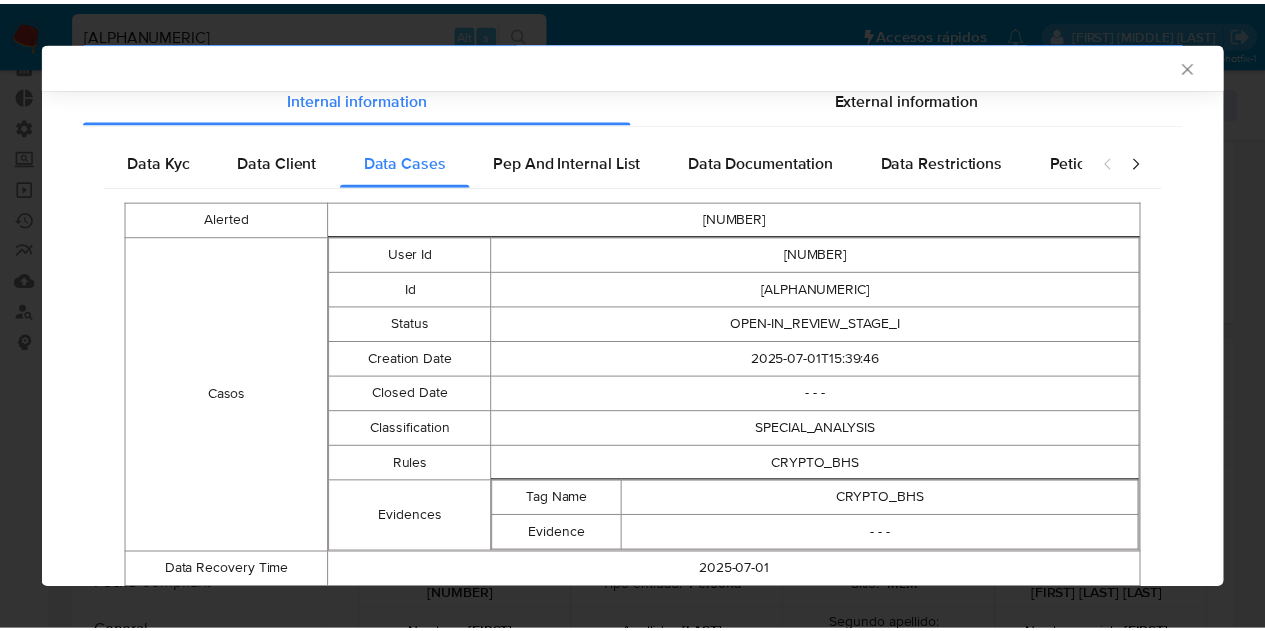scroll, scrollTop: 252, scrollLeft: 0, axis: vertical 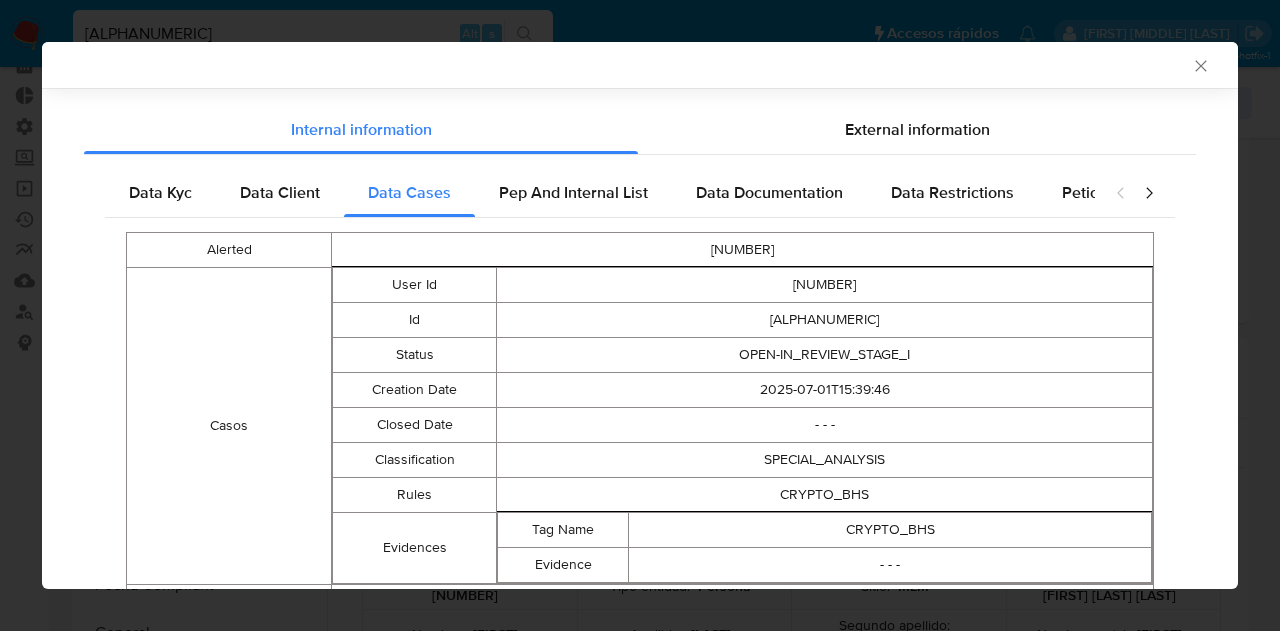 click at bounding box center [1201, 66] 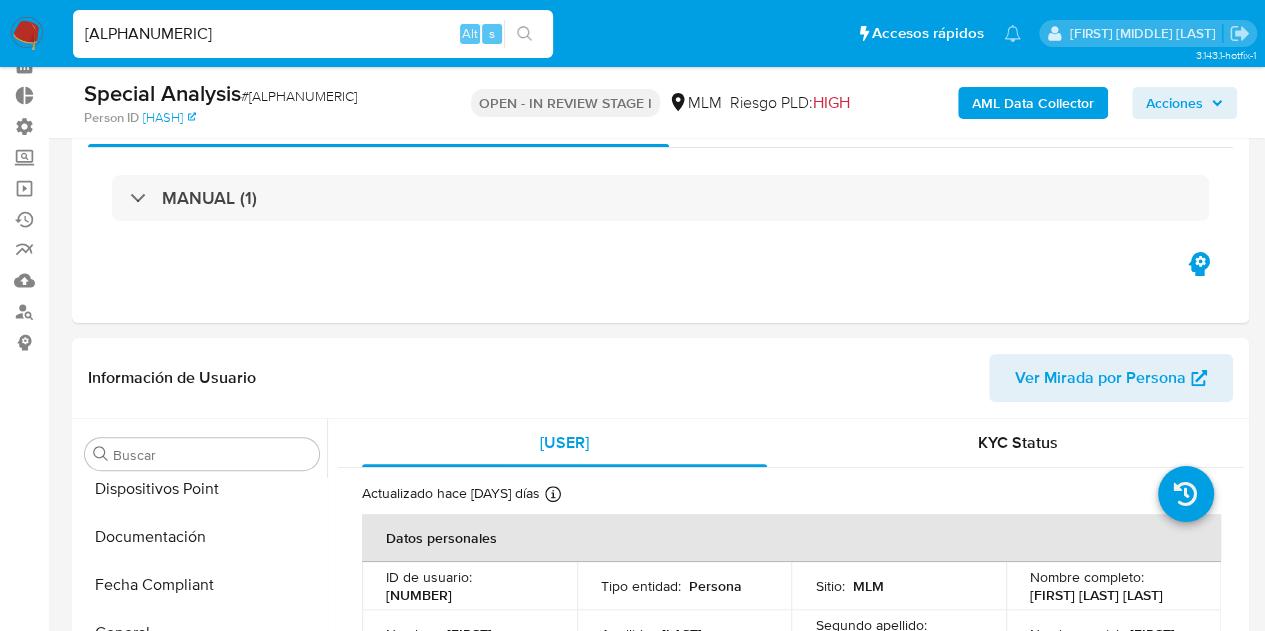 click on "[ALPHANUMERIC]" at bounding box center [313, 34] 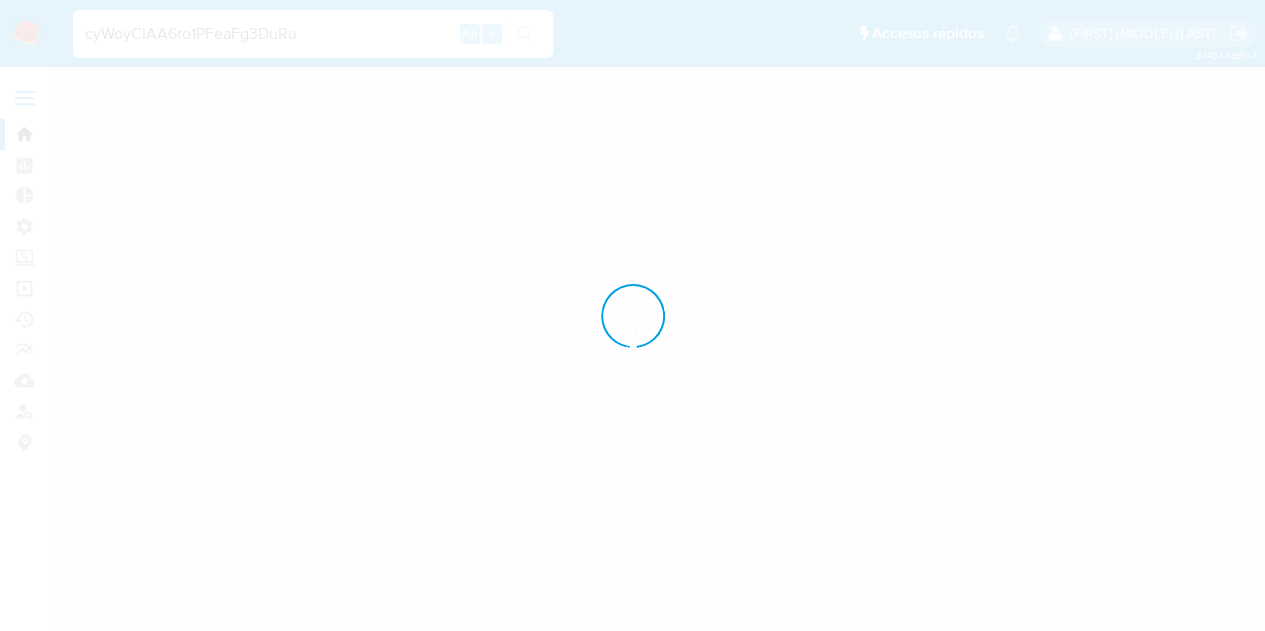 scroll, scrollTop: 0, scrollLeft: 0, axis: both 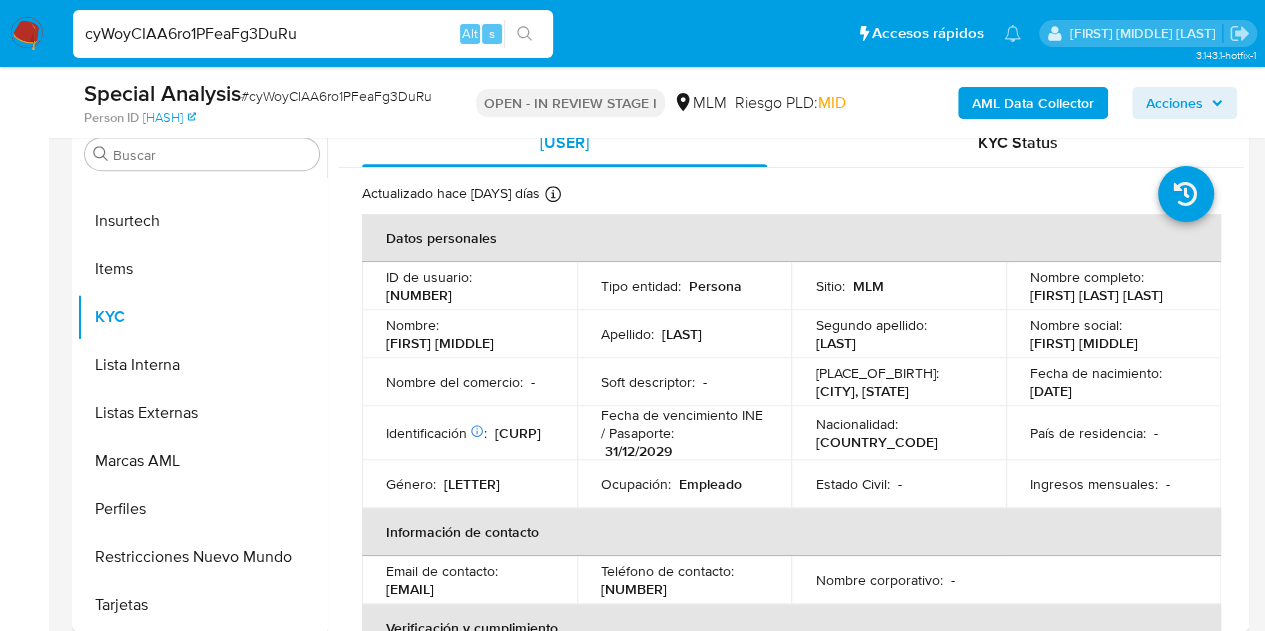 click on "AML Data Collector" at bounding box center [1033, 103] 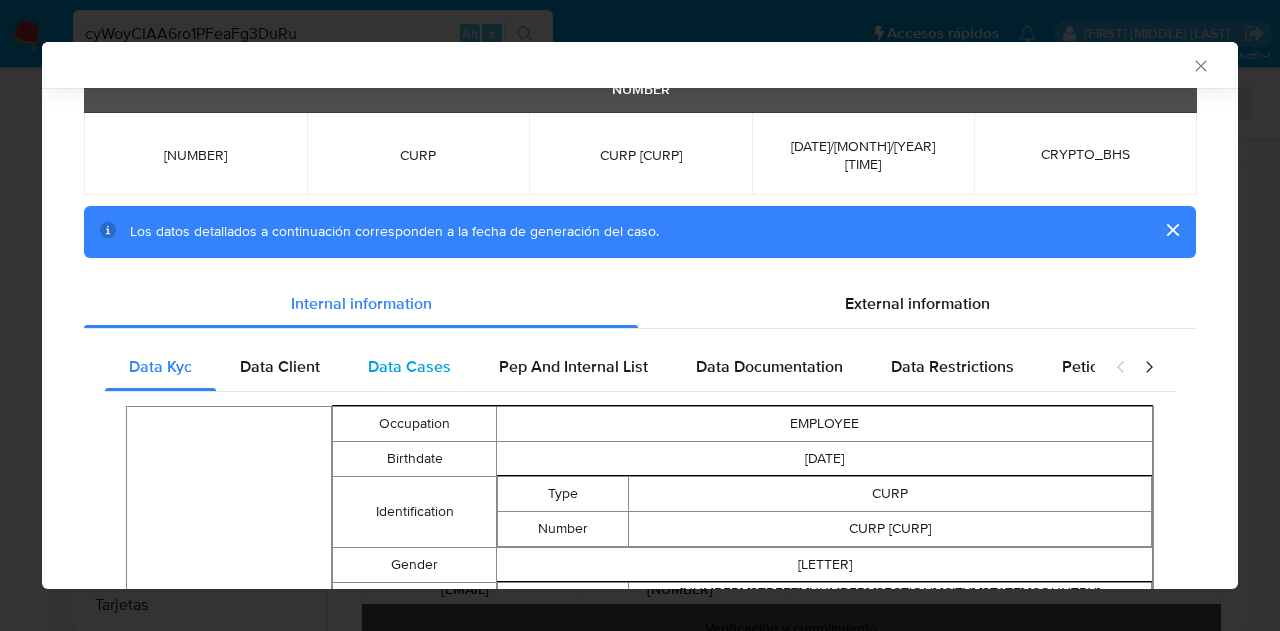 click on "Data Cases" at bounding box center (409, 366) 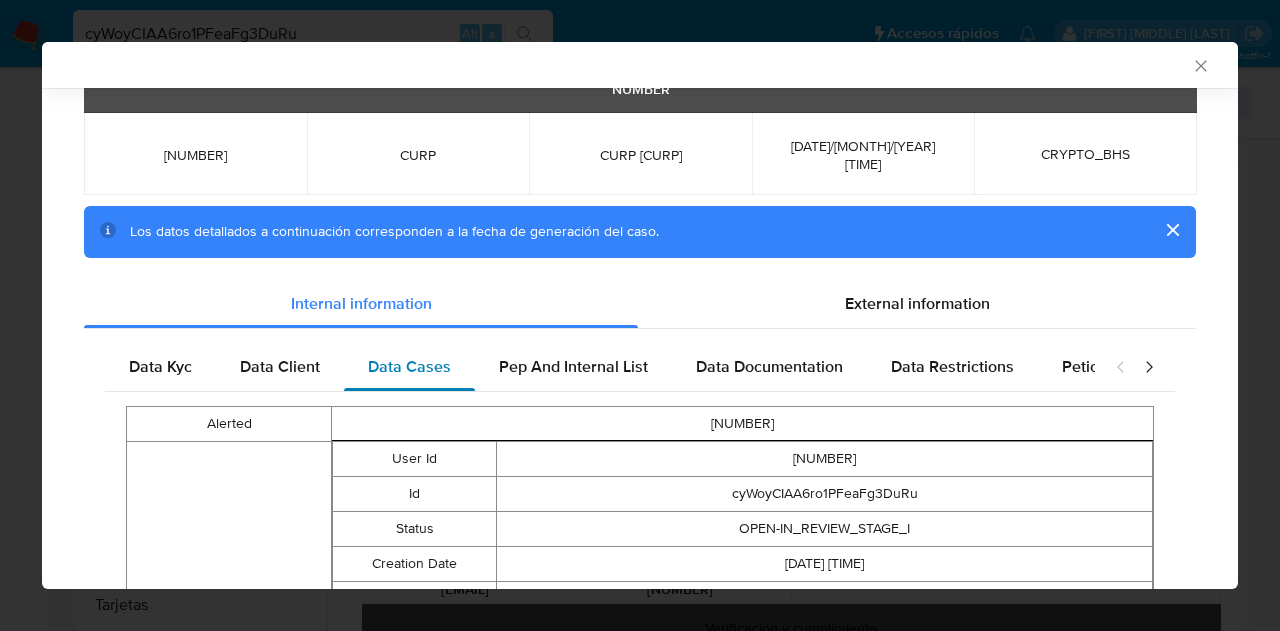 scroll, scrollTop: 196, scrollLeft: 0, axis: vertical 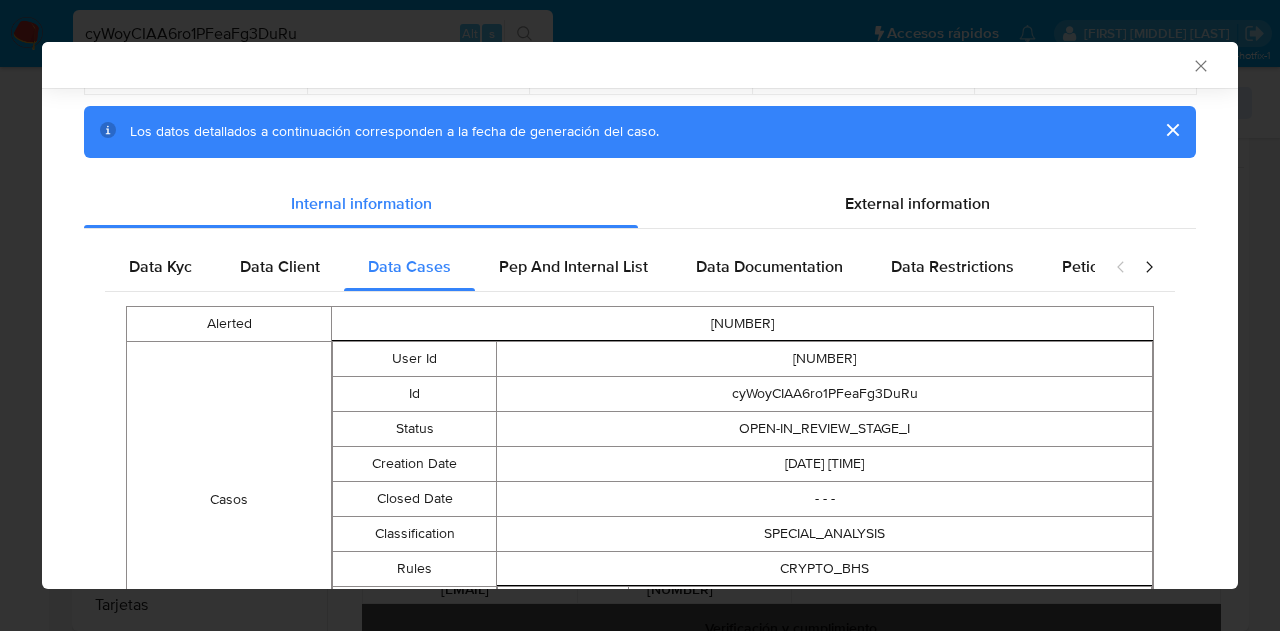 click at bounding box center [1149, 267] 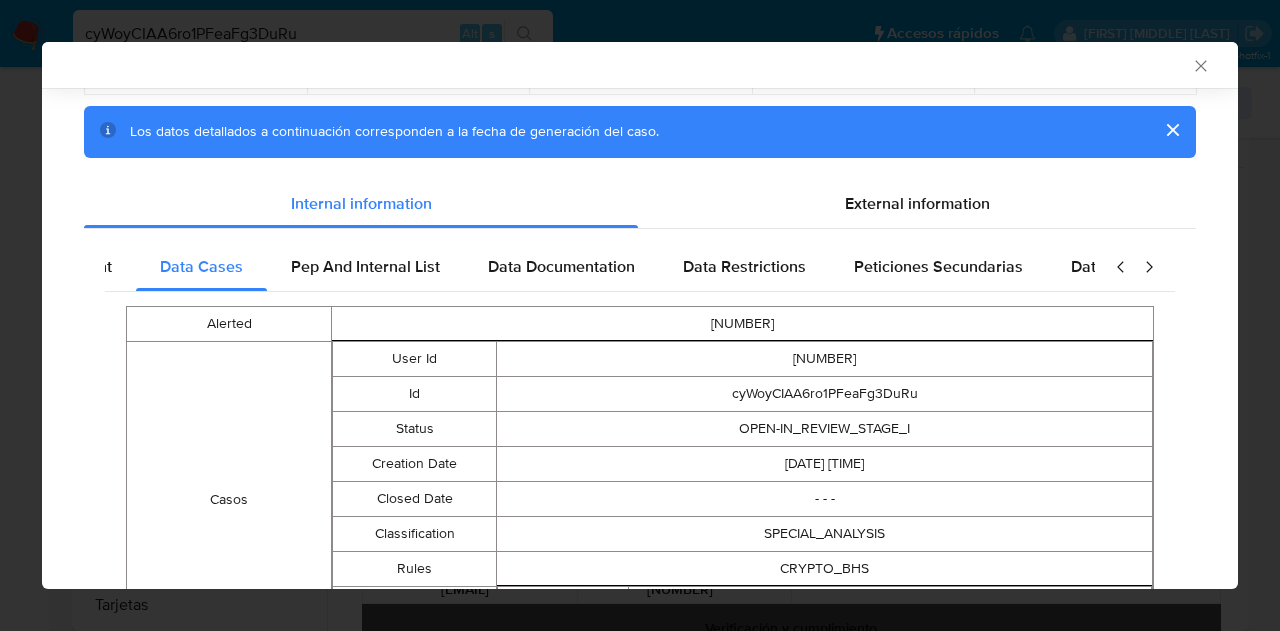 scroll, scrollTop: 0, scrollLeft: 310, axis: horizontal 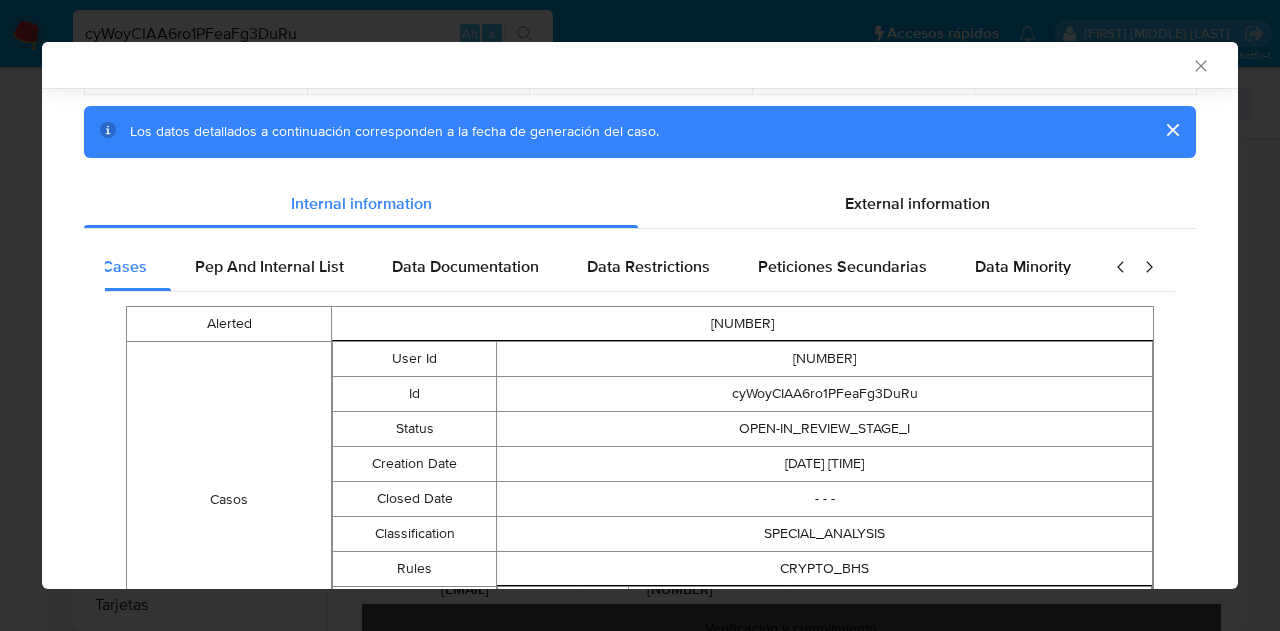 click at bounding box center (1149, 267) 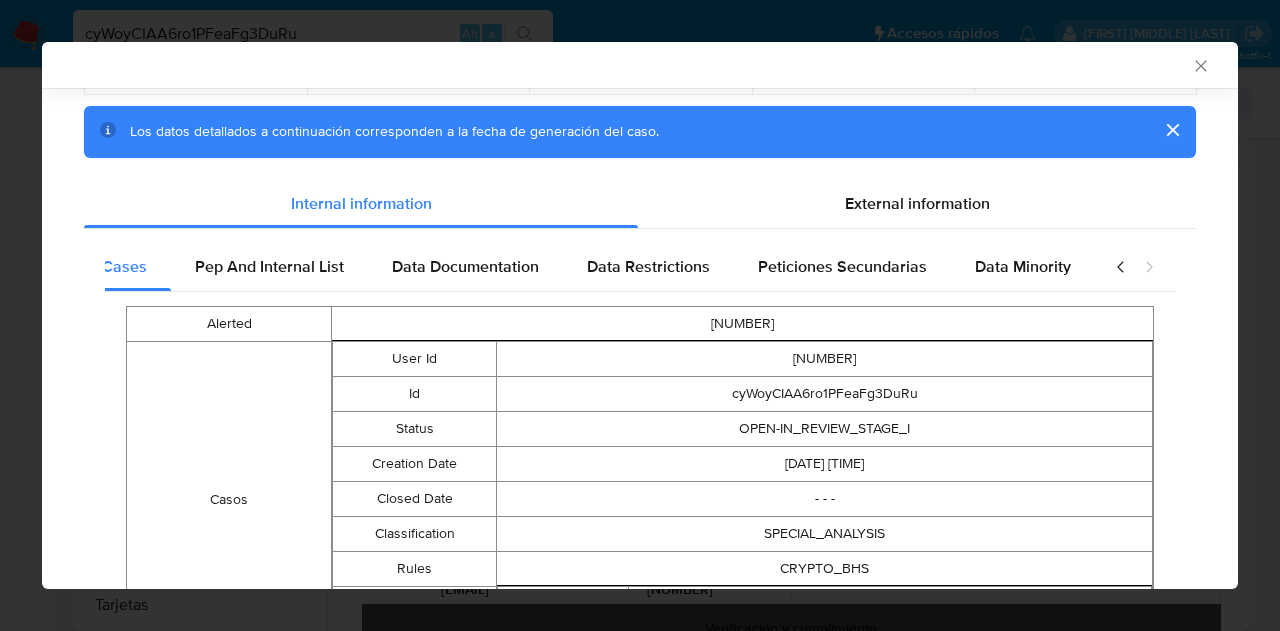 click at bounding box center [1120, 266] 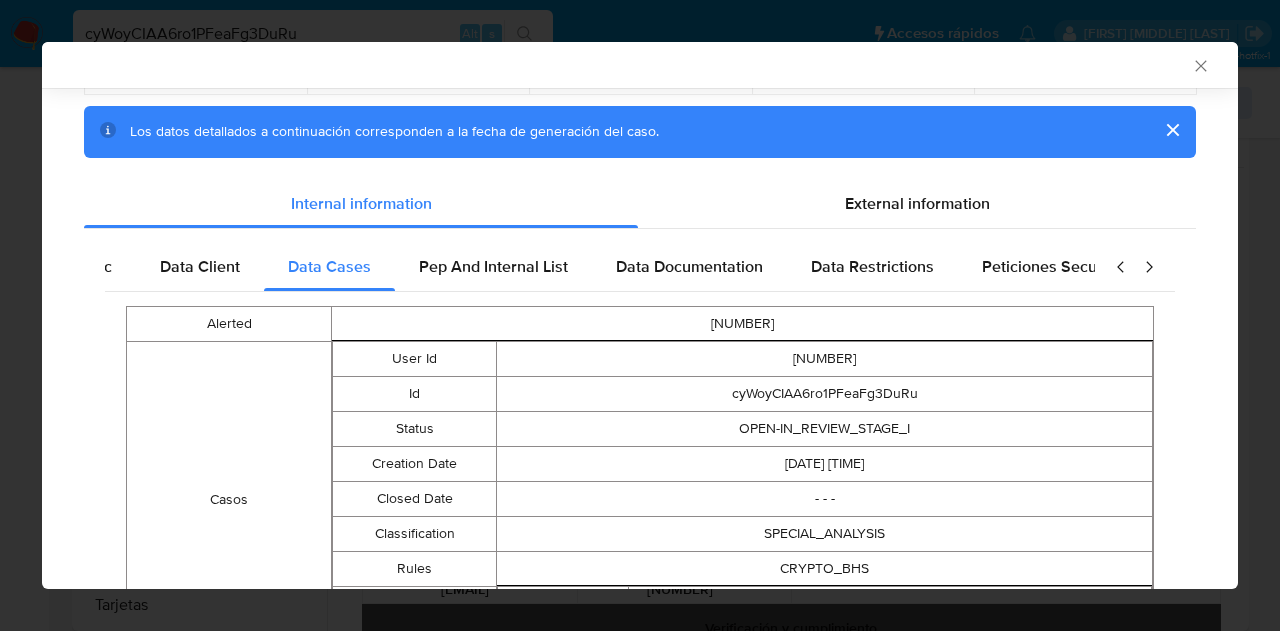 scroll, scrollTop: 0, scrollLeft: 0, axis: both 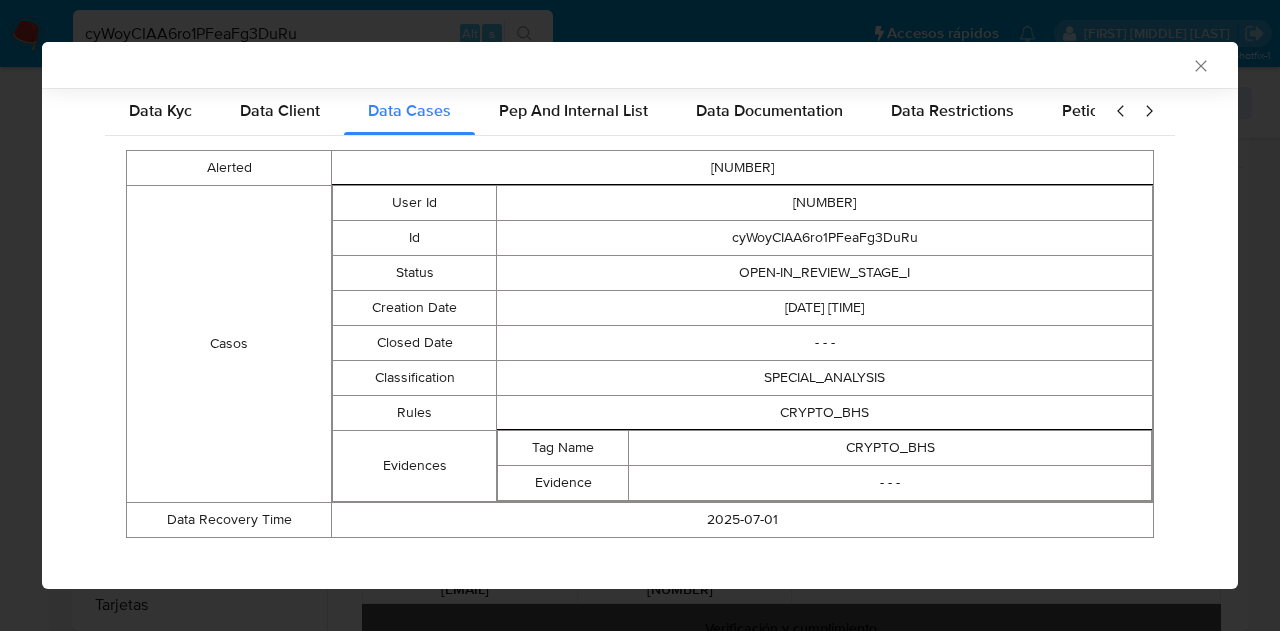 click on "AML Data Collector Case Id - [ID] USER ID DOCUMENT TYPE DOCUMENT NUMBER CREATION DATE CASE RULES [NUMBER] CURP [CURP] [DATE] [TIME] CRYPTO_BHS Los datos detallados a continuación corresponden a la fecha de generación del caso. Internal information External information Data Kyc Data Client Data Cases Pep And Internal List Data Documentation Data Restrictions Peticiones Secundarias Data Minority Alerted [NUMBER] Casos User Id [NUMBER] Id [ID] Status OPEN-IN_REVIEW_STAGE_I Creation Date [DATE]T[TIME] Closed Date - - - Classification SPECIAL_ANALYSIS Rules CRYPTO_BHS Evidences Tag Name CRYPTO_BHS Evidence - - - Data Recovery Time [DATE]" at bounding box center [640, 315] 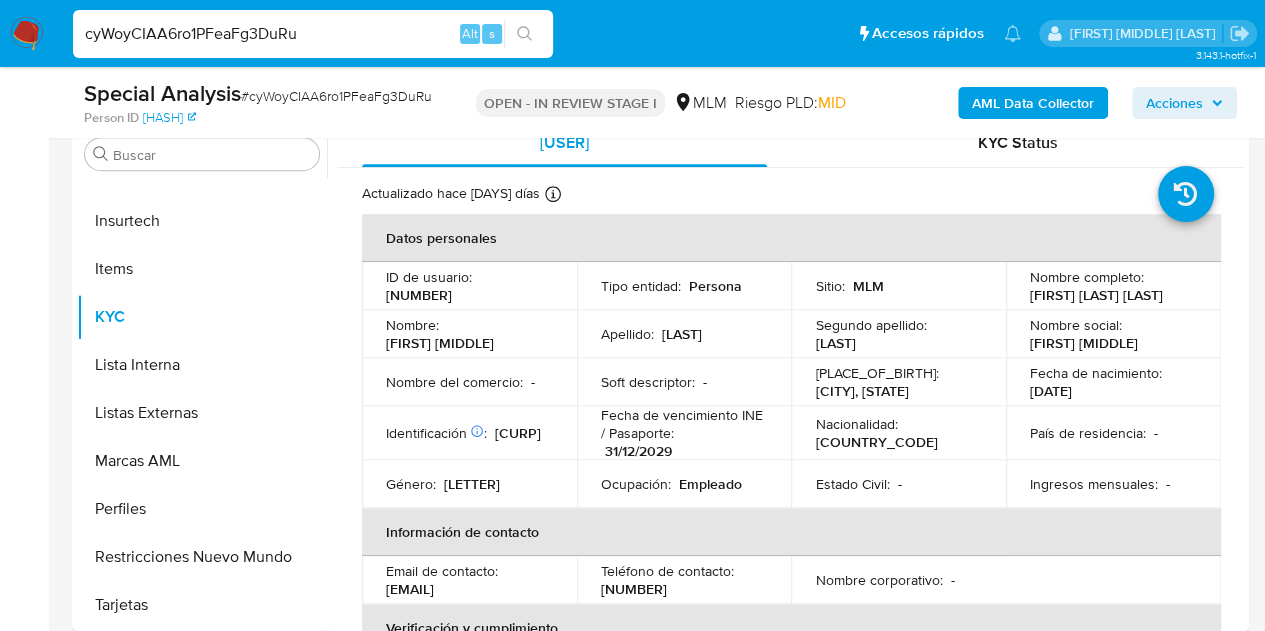 click on "cyWoyCIAA6ro1PFeaFg3DuRu" at bounding box center (313, 34) 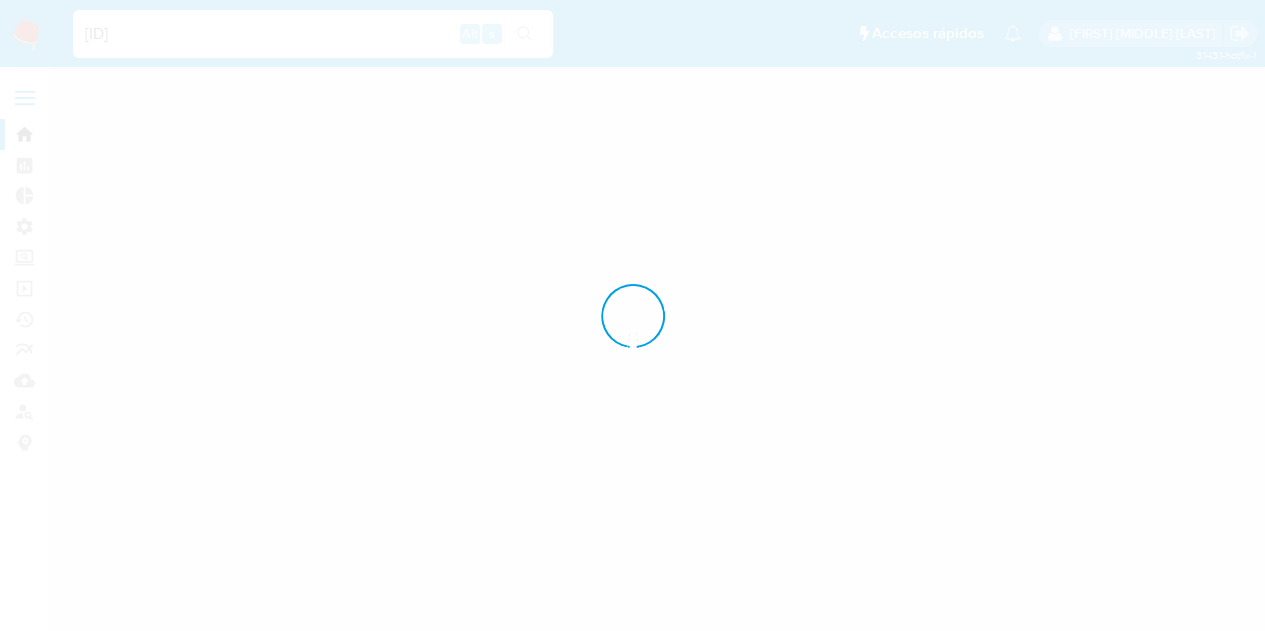 scroll, scrollTop: 0, scrollLeft: 0, axis: both 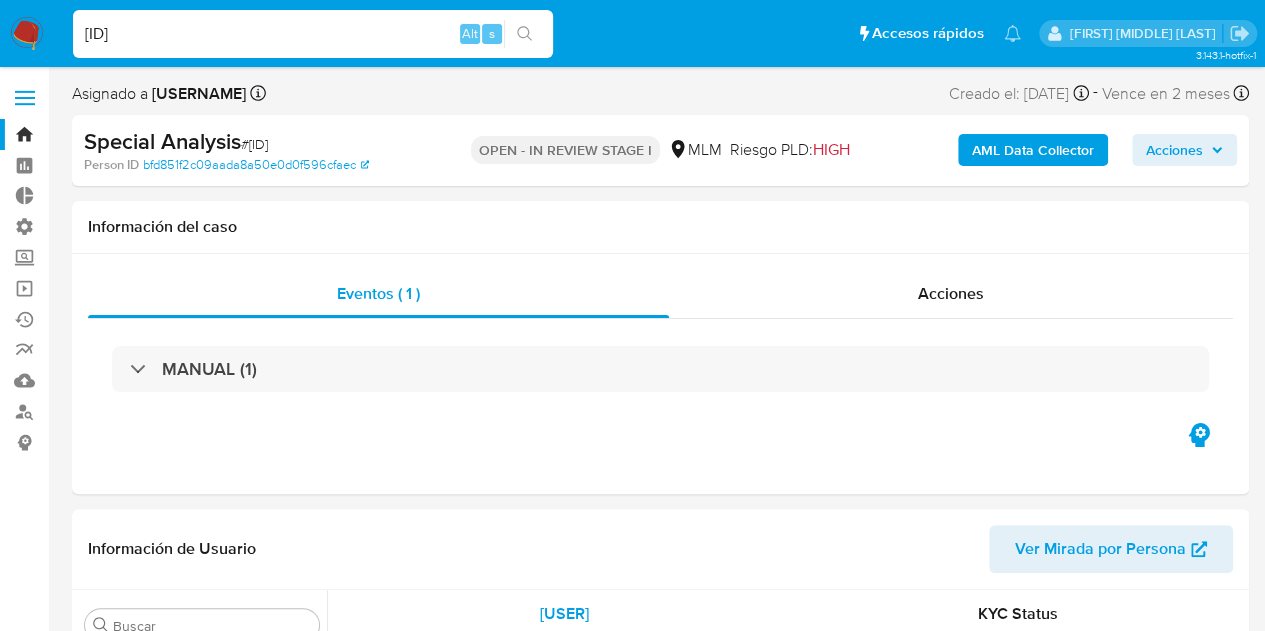 click on "AML Data Collector" at bounding box center (1033, 150) 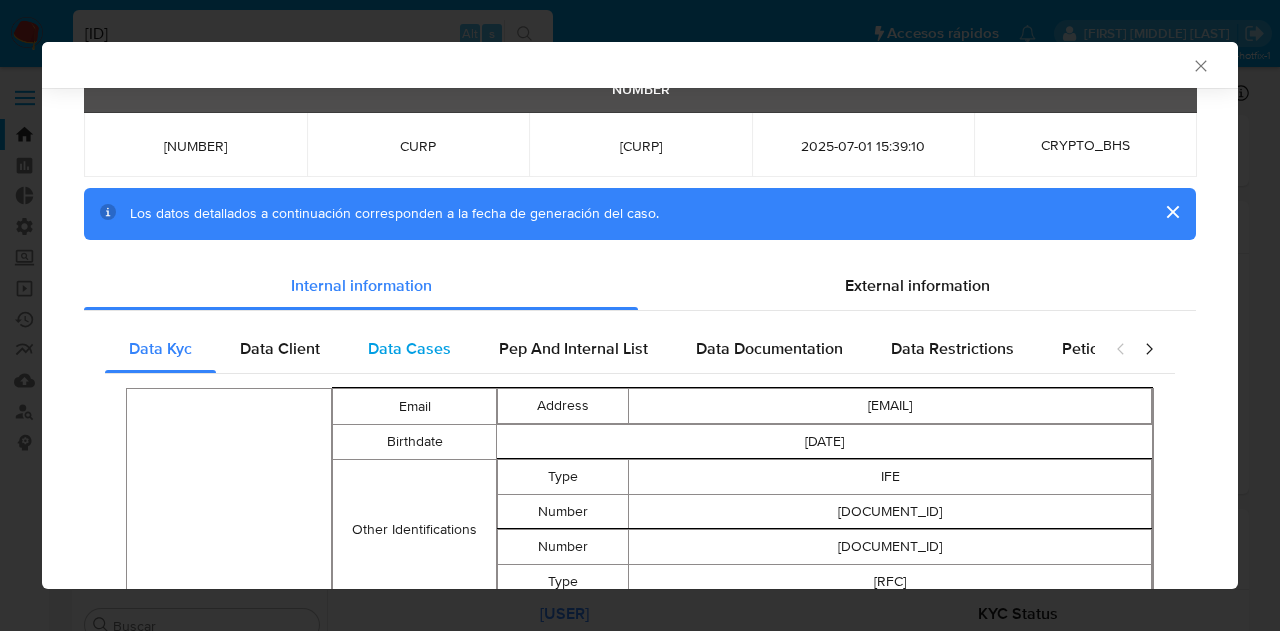 click on "Data Cases" at bounding box center [409, 348] 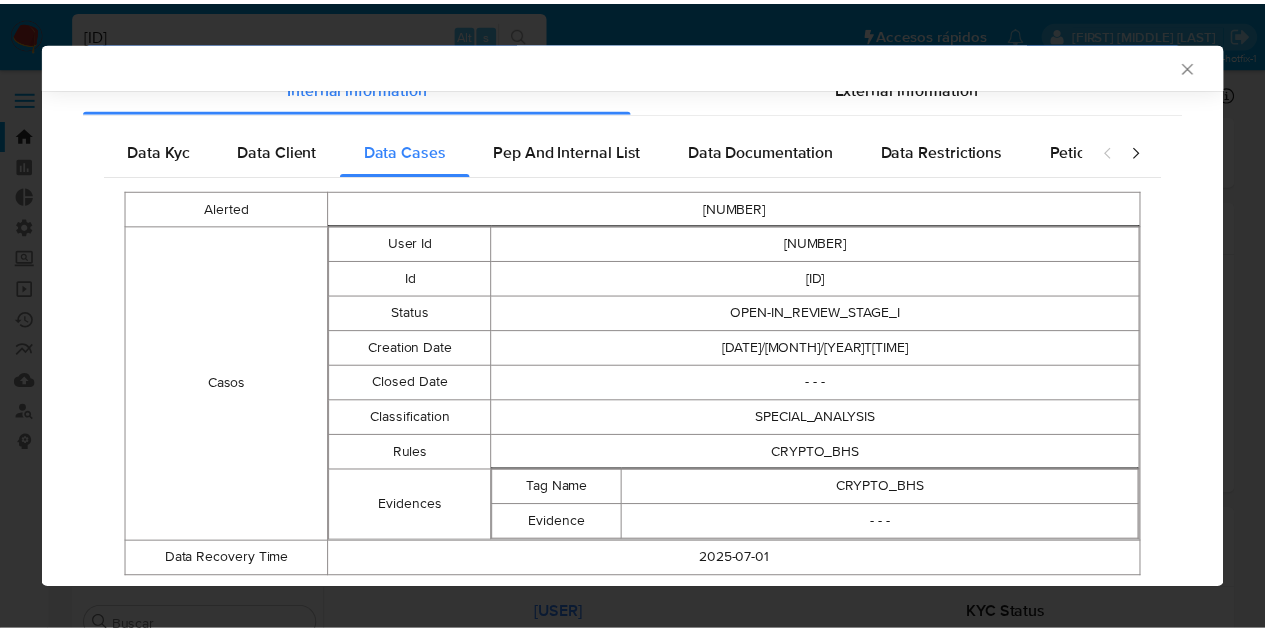 scroll, scrollTop: 296, scrollLeft: 0, axis: vertical 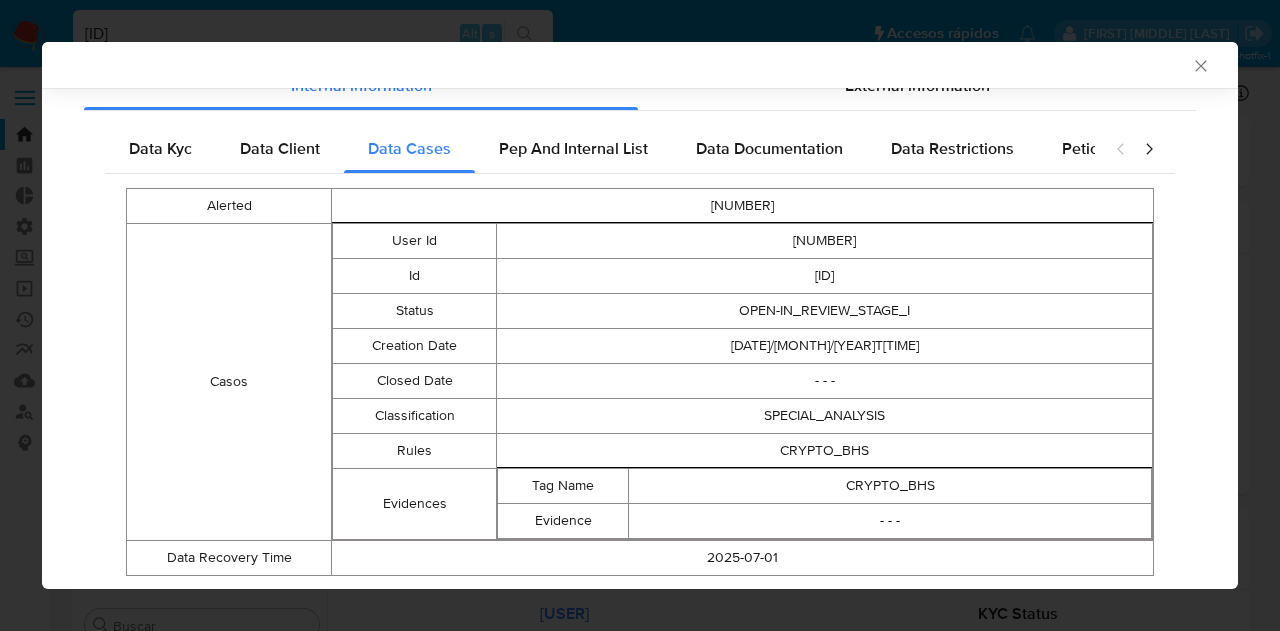 click on "AML Data Collector Case Id - [ID] USER ID DOCUMENT TYPE DOCUMENT NUMBER CREATION DATE CASE RULES 72875234 CURP [CURP] 2025-07-01 15:39:10 CRYPTO_BHS Los datos detallados a continuación corresponden a la fecha de generación del caso. Internal information External information Data Kyc Data Client Data Cases Pep And Internal List Data Documentation Data Restrictions Peticiones Secundarias Data Minority Alerted 72875234 Casos User Id 72875234 Id [ID] Status OPEN-IN_REVIEW_STAGE_I Creation Date 2025-07-01T15:39:10 Closed Date - - - Classification SPECIAL_ANALYSIS Rules CRYPTO_BHS Evidences Tag Name CRYPTO_BHS Evidence - - - Data Recovery Time 2025-07-01" at bounding box center (640, 315) 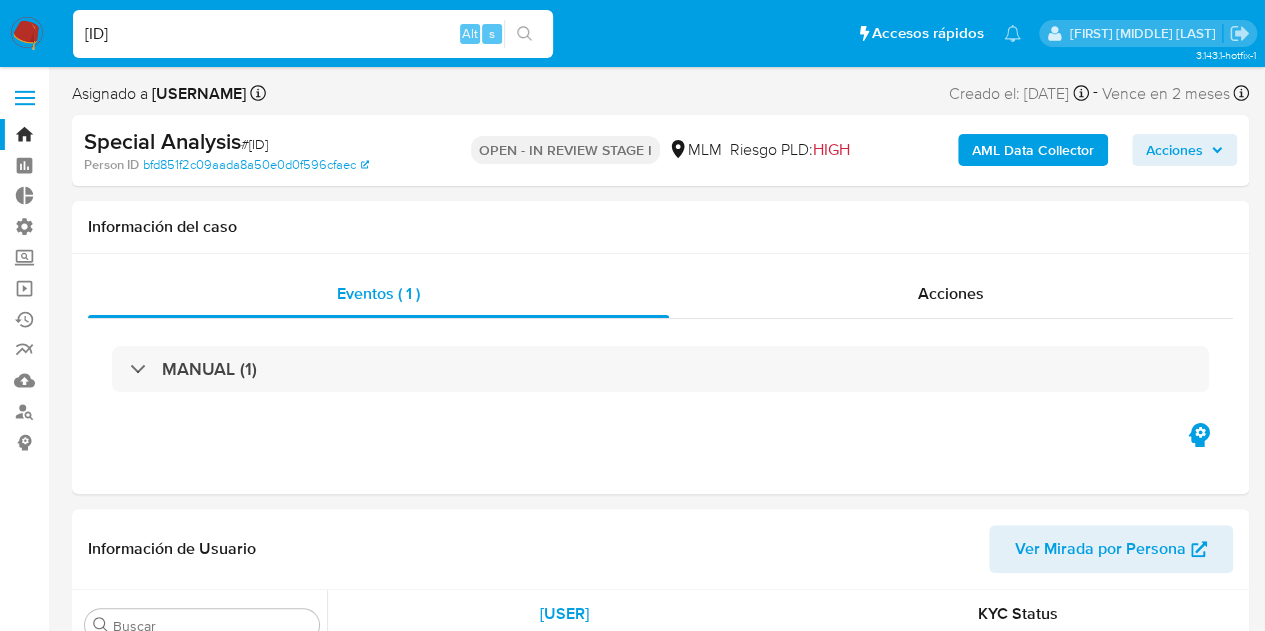click on "[ID]" at bounding box center (313, 34) 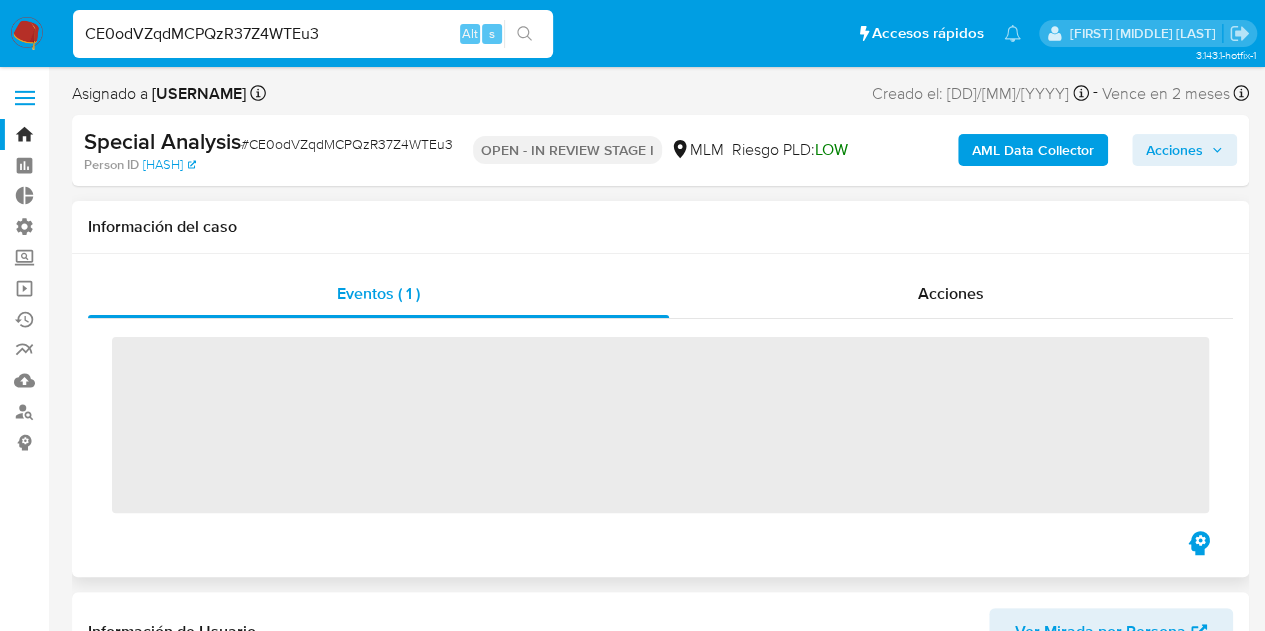 scroll, scrollTop: 738, scrollLeft: 0, axis: vertical 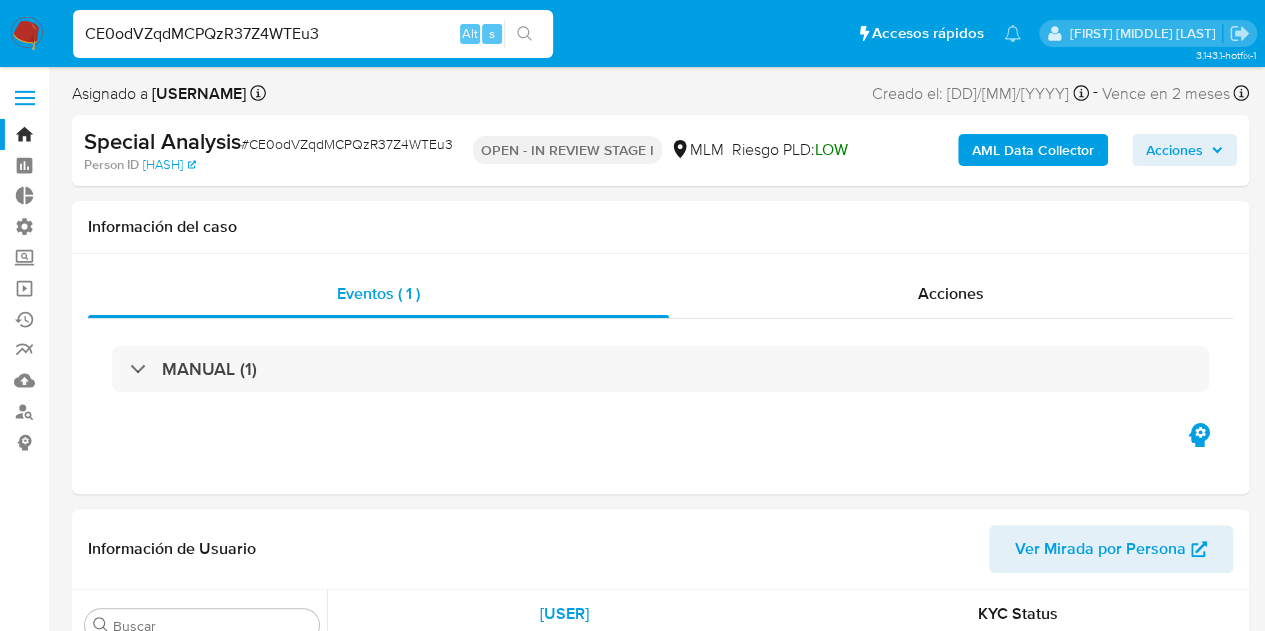 click on "AML Data Collector" at bounding box center (1033, 150) 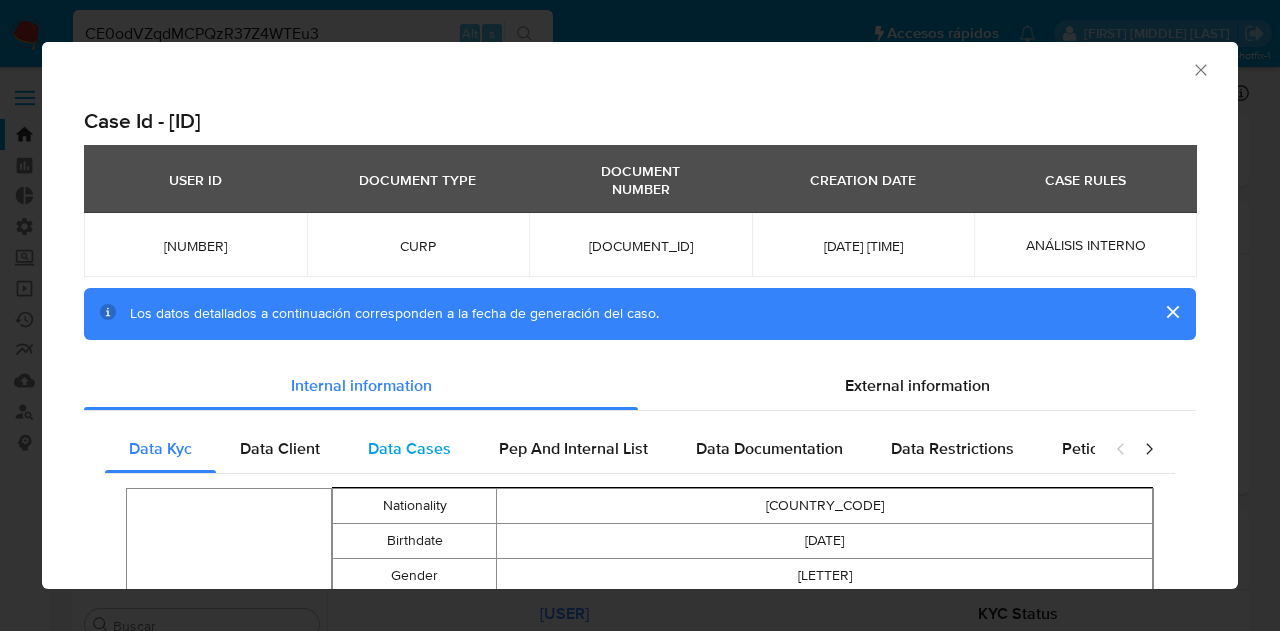 click on "Data Cases" at bounding box center [409, 448] 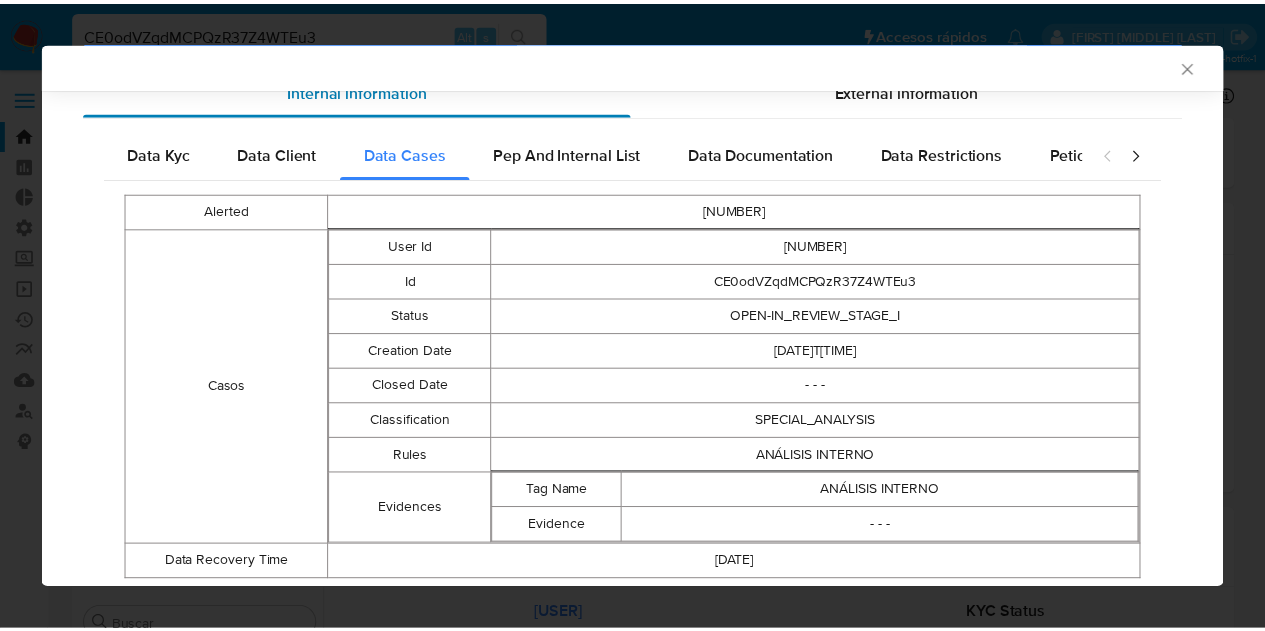 scroll, scrollTop: 296, scrollLeft: 0, axis: vertical 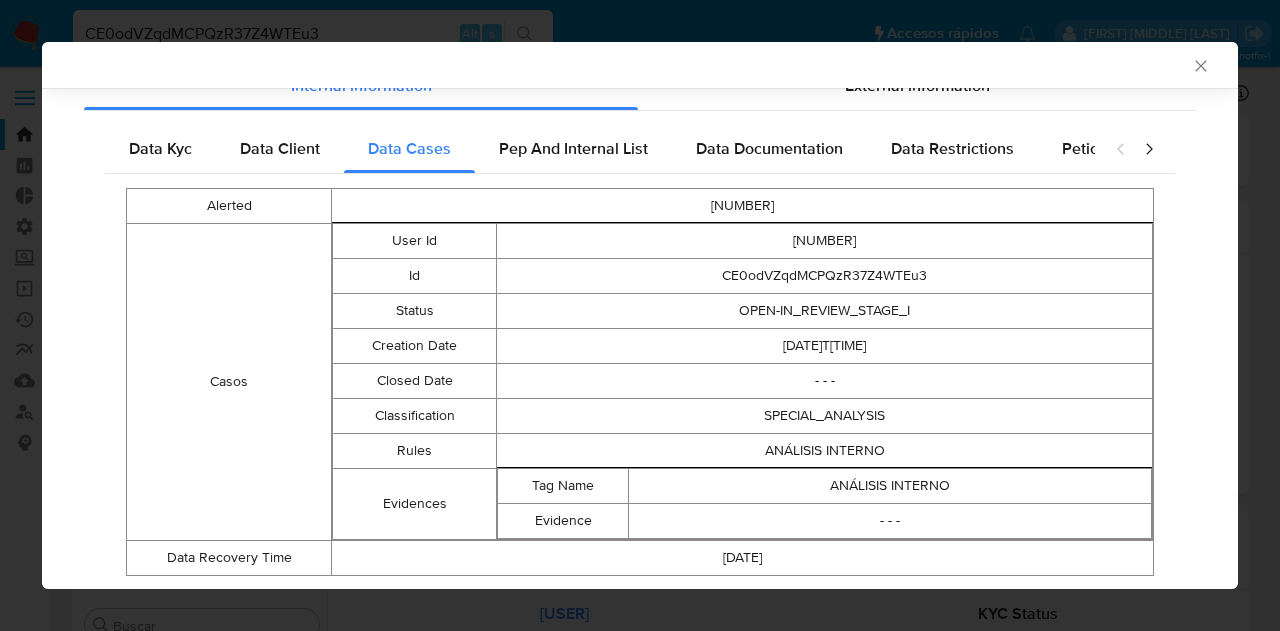 click on "Data Recovery Time [YYYY]-[MM]-[DD]" at bounding box center (640, 315) 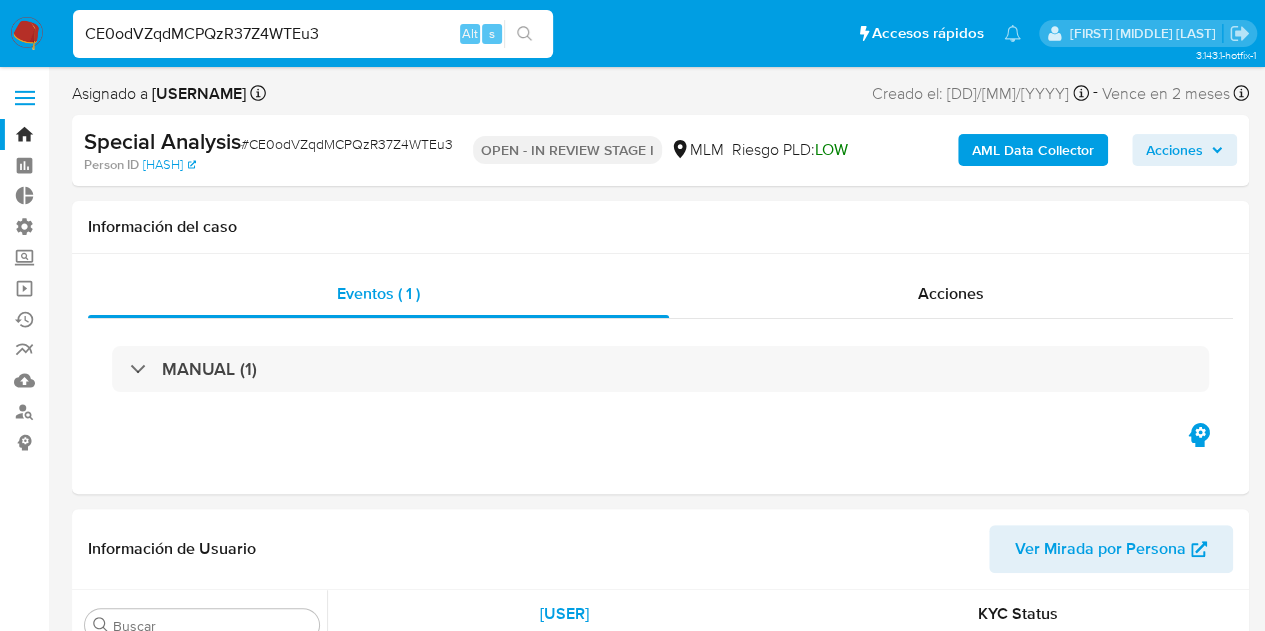 click on "CE0odVZqdMCPQzR37Z4WTEu3 Alt s" at bounding box center [313, 34] 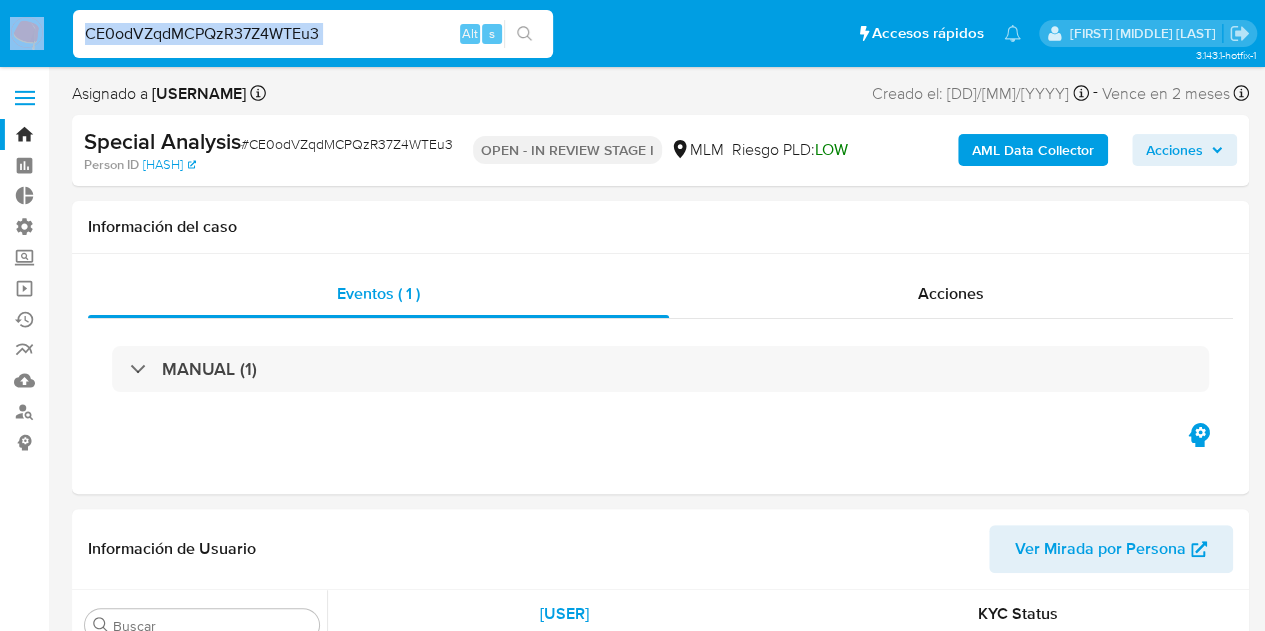 click on "CE0odVZqdMCPQzR37Z4WTEu3 Alt s" at bounding box center [313, 34] 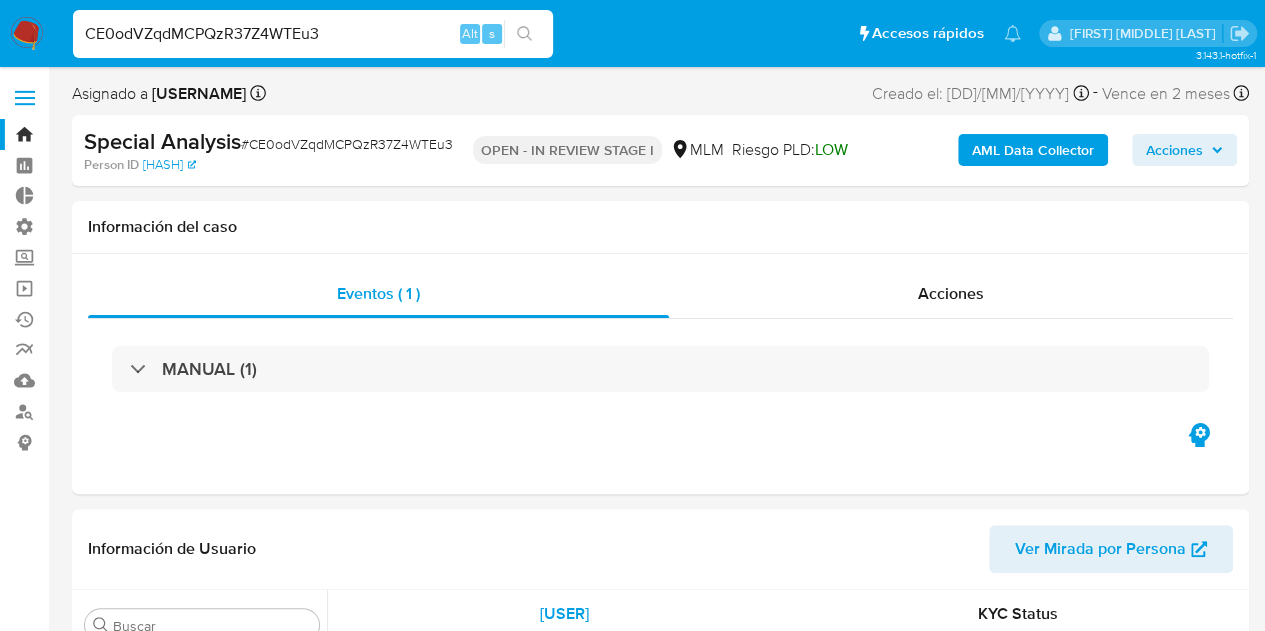 click on "CE0odVZqdMCPQzR37Z4WTEu3" at bounding box center (313, 34) 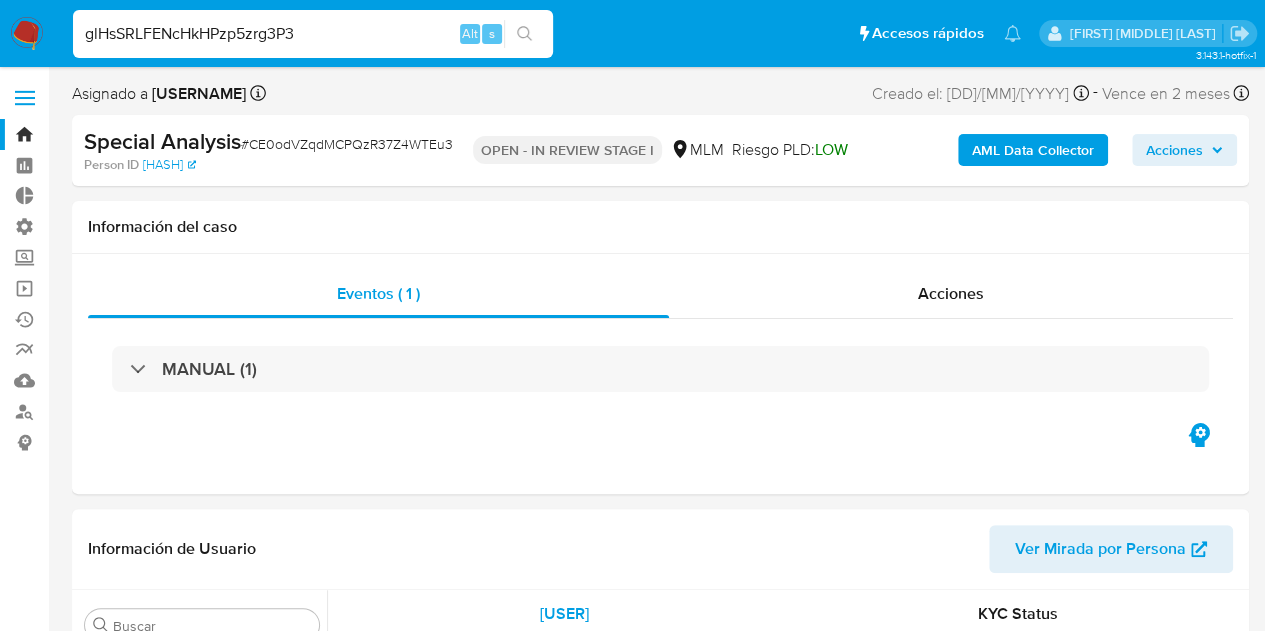 type on "glHsSRLFENcHkHPzp5zrg3P3" 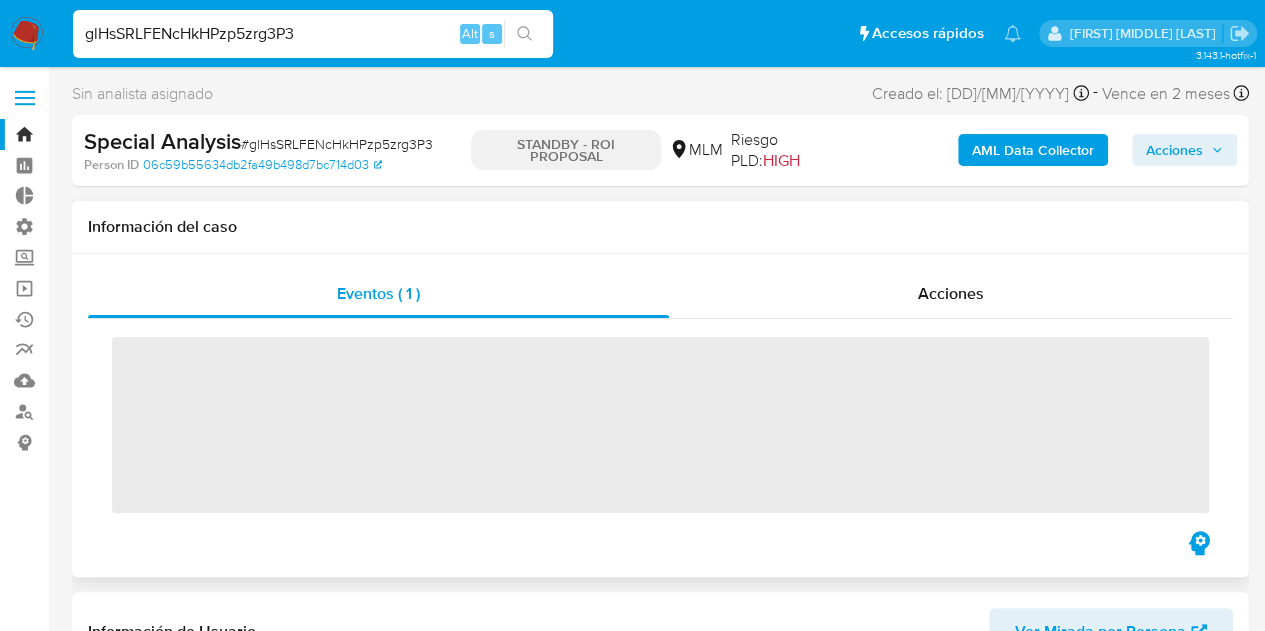 scroll, scrollTop: 797, scrollLeft: 0, axis: vertical 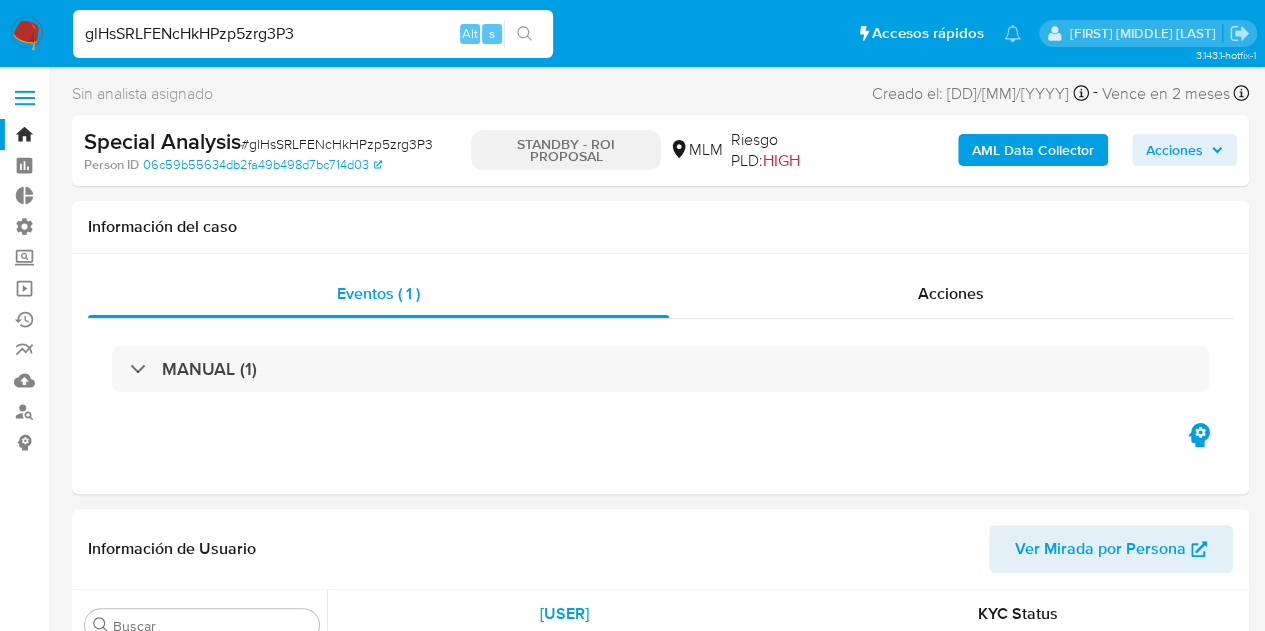 click on "AML Data Collector" at bounding box center (1033, 150) 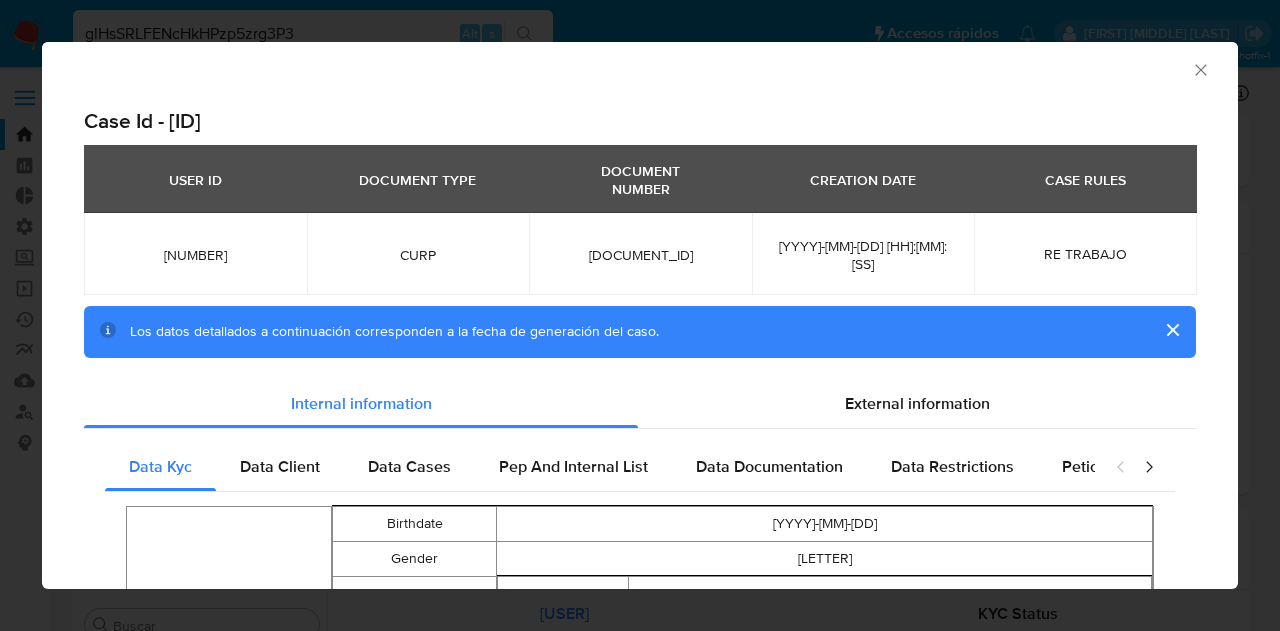 scroll, scrollTop: 96, scrollLeft: 0, axis: vertical 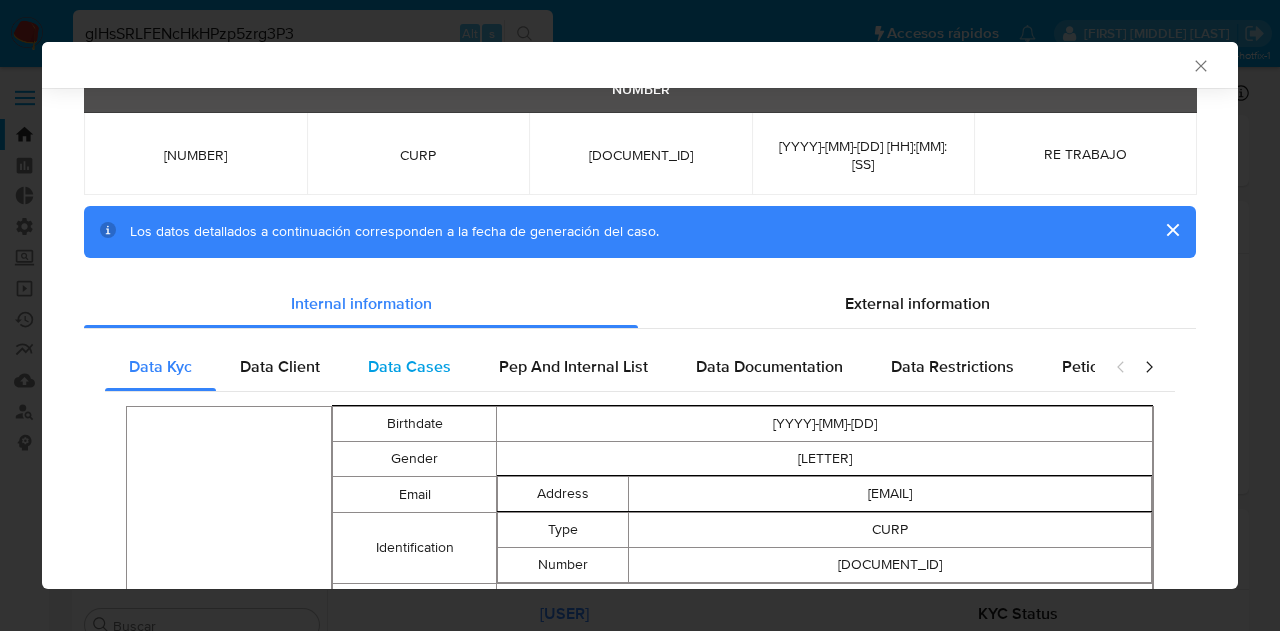 click on "Data Cases" at bounding box center (409, 366) 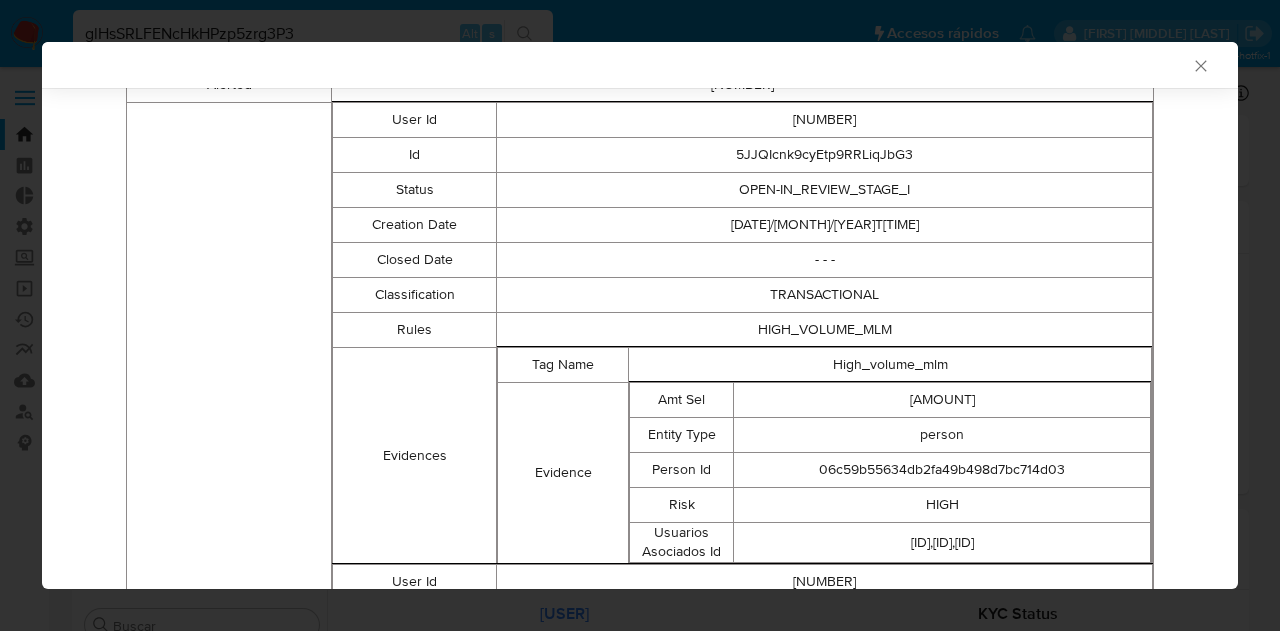 scroll, scrollTop: 496, scrollLeft: 0, axis: vertical 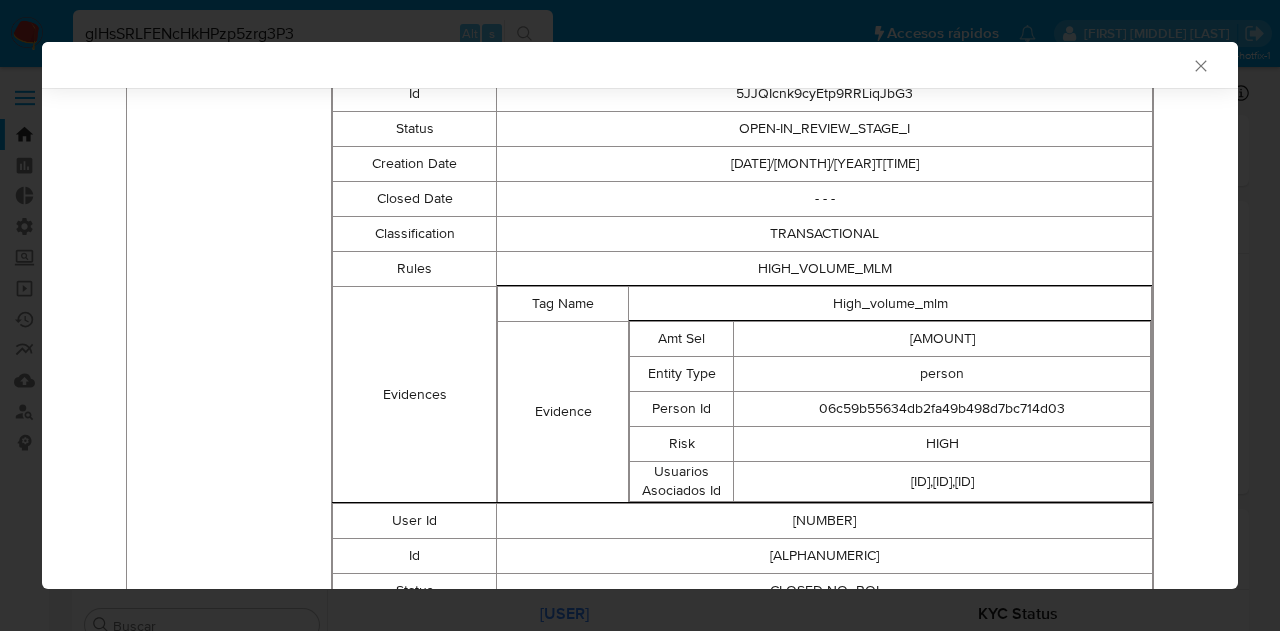 click on "[ALPHANUMERIC]" at bounding box center (825, 58) 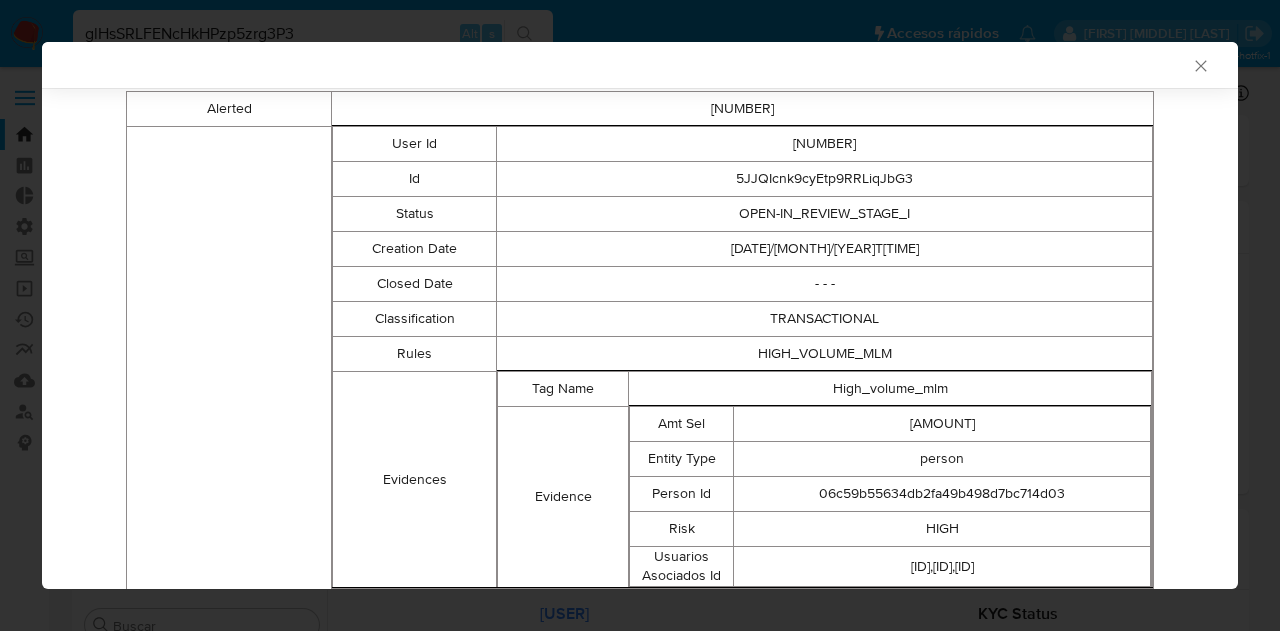 scroll, scrollTop: 296, scrollLeft: 0, axis: vertical 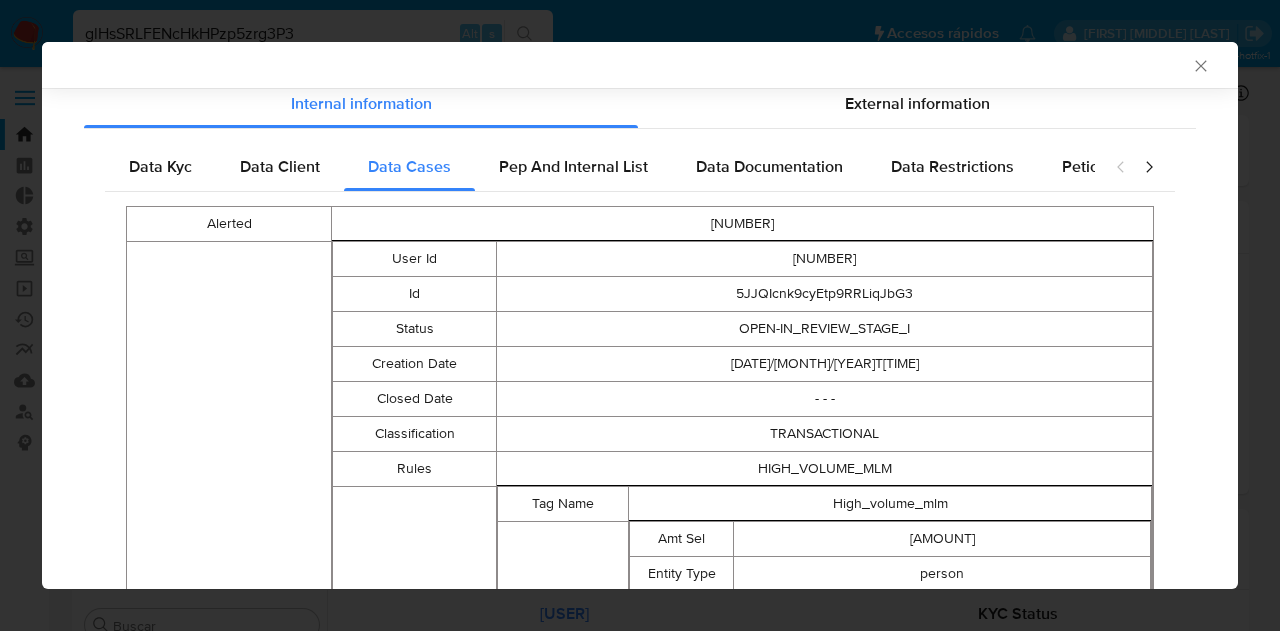 click on "[NUMBER]" at bounding box center [825, 258] 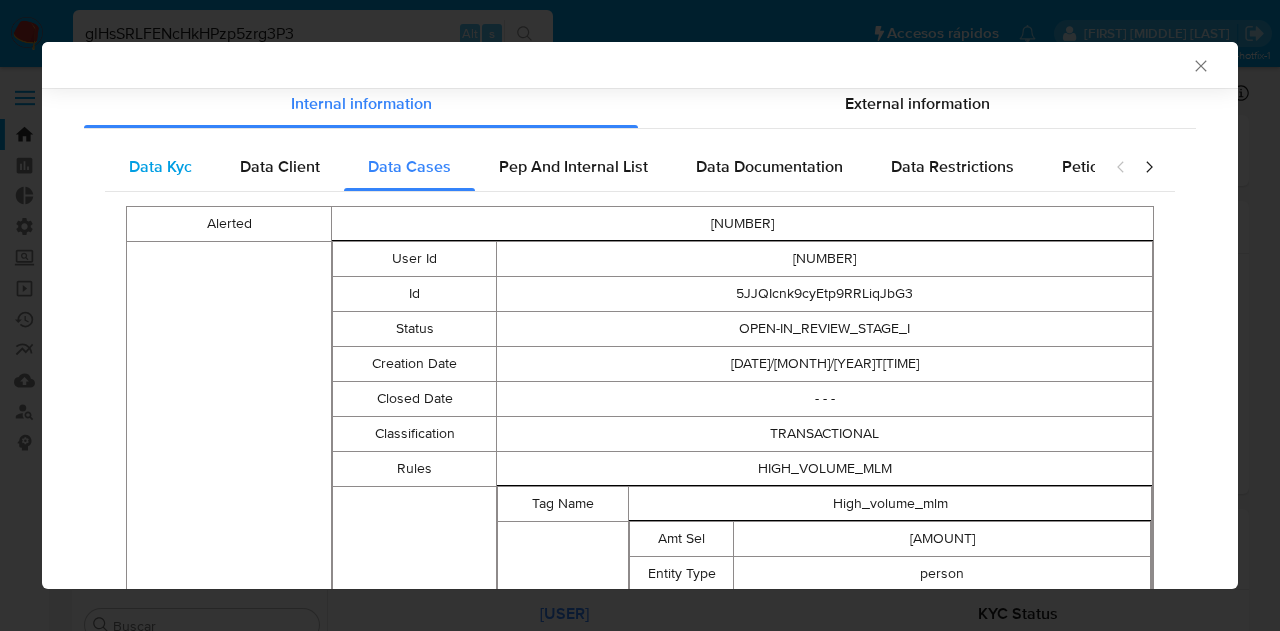 click on "Data Kyc" at bounding box center (160, 166) 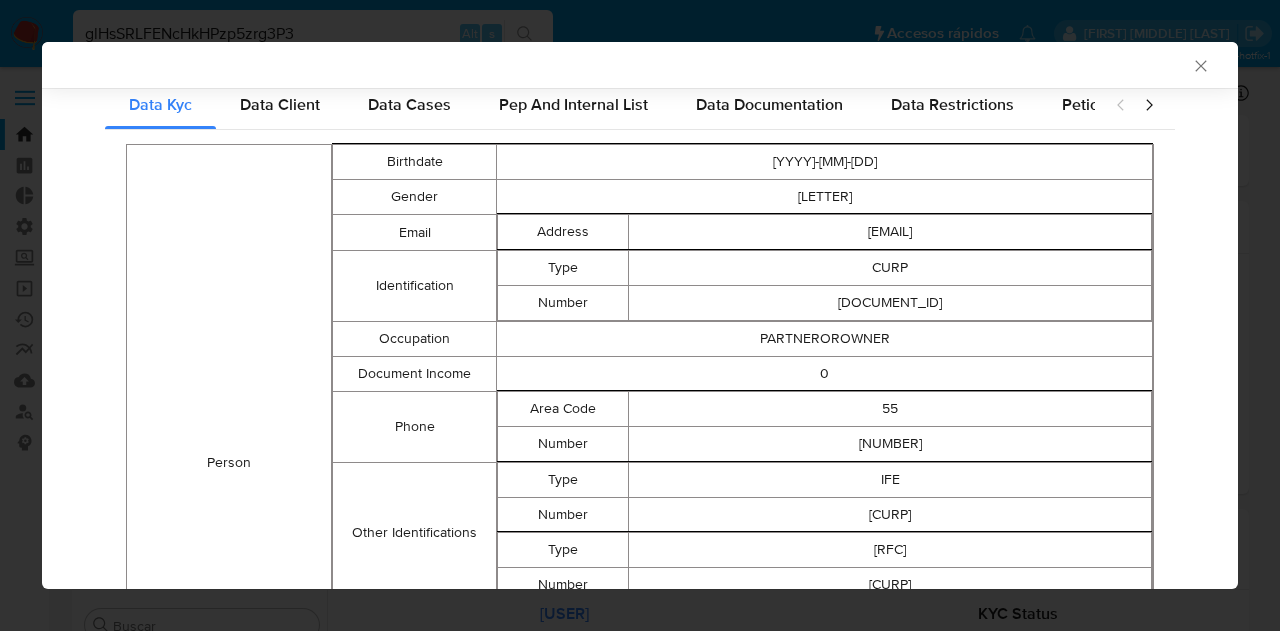 scroll, scrollTop: 158, scrollLeft: 0, axis: vertical 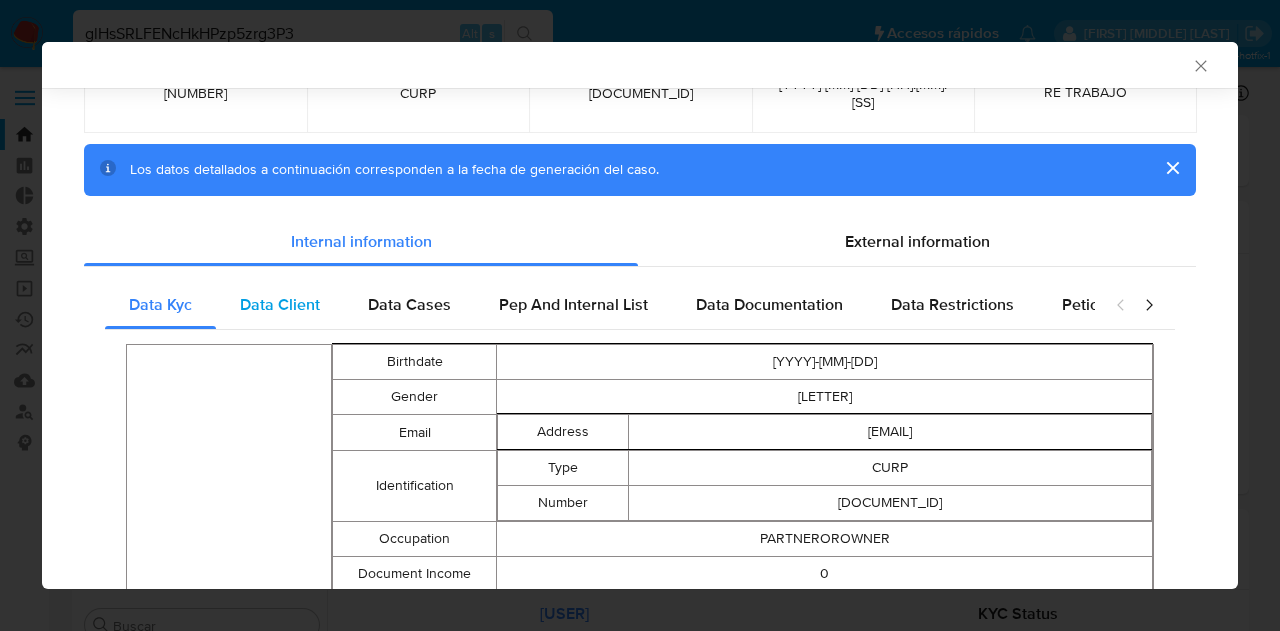 click on "Data Client" at bounding box center (280, 304) 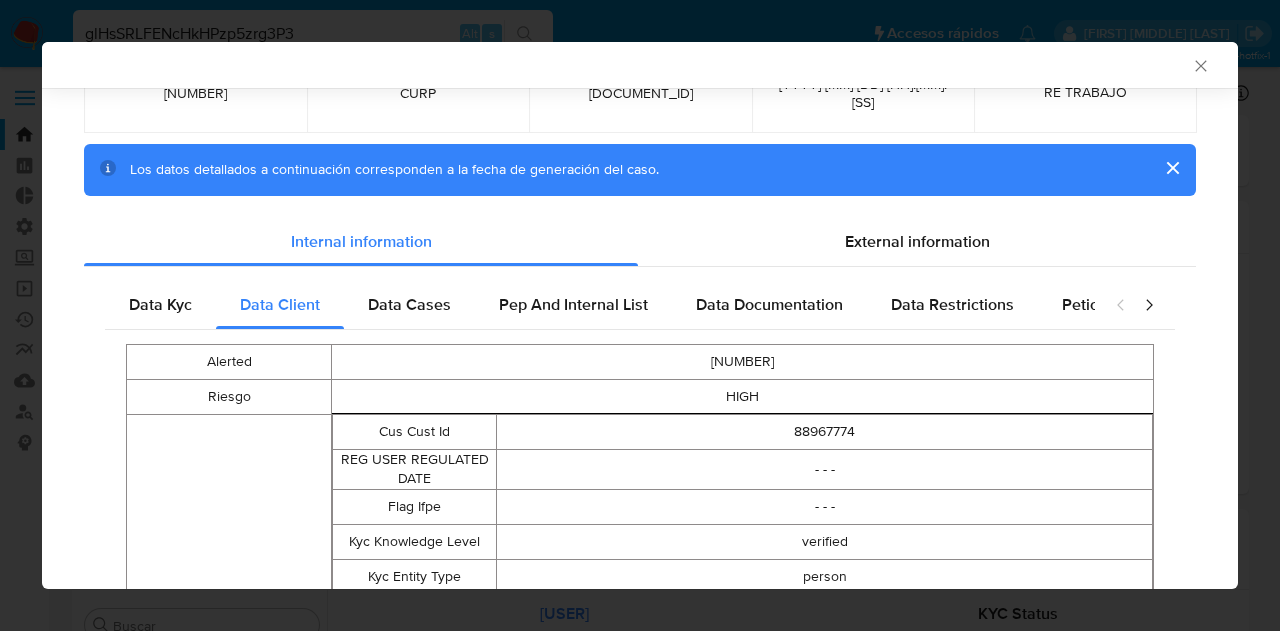 click on "[NUMBER]" at bounding box center [743, 361] 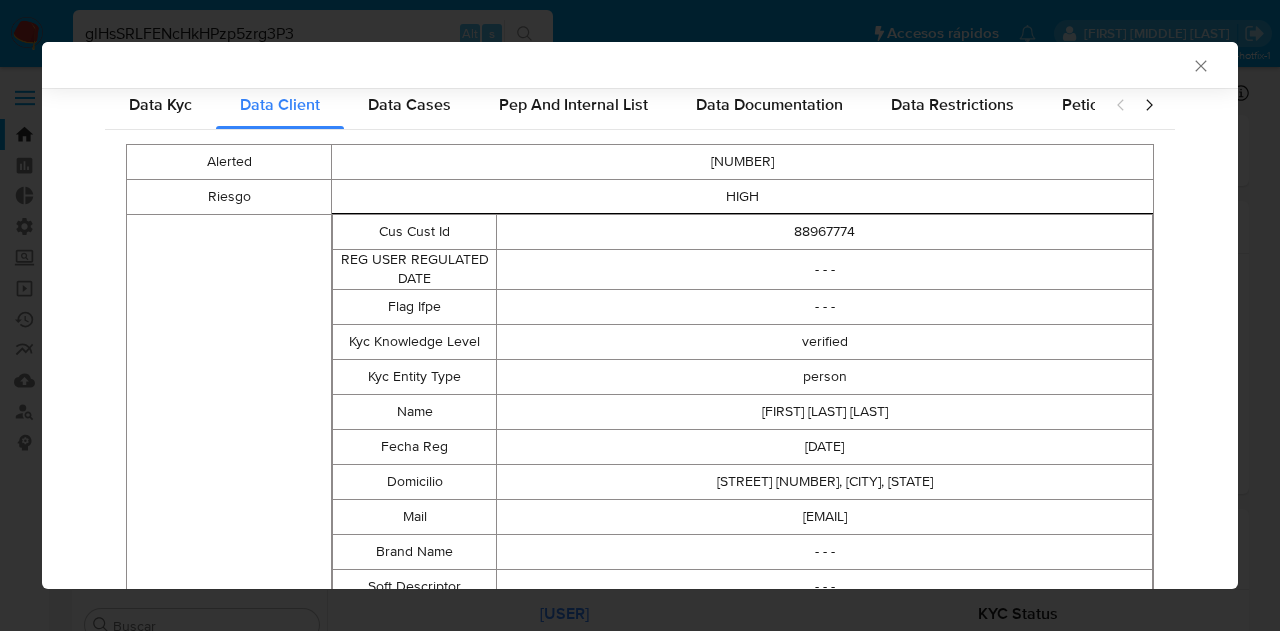 click on "[FIRST] [LAST] [LAST]" at bounding box center (825, 231) 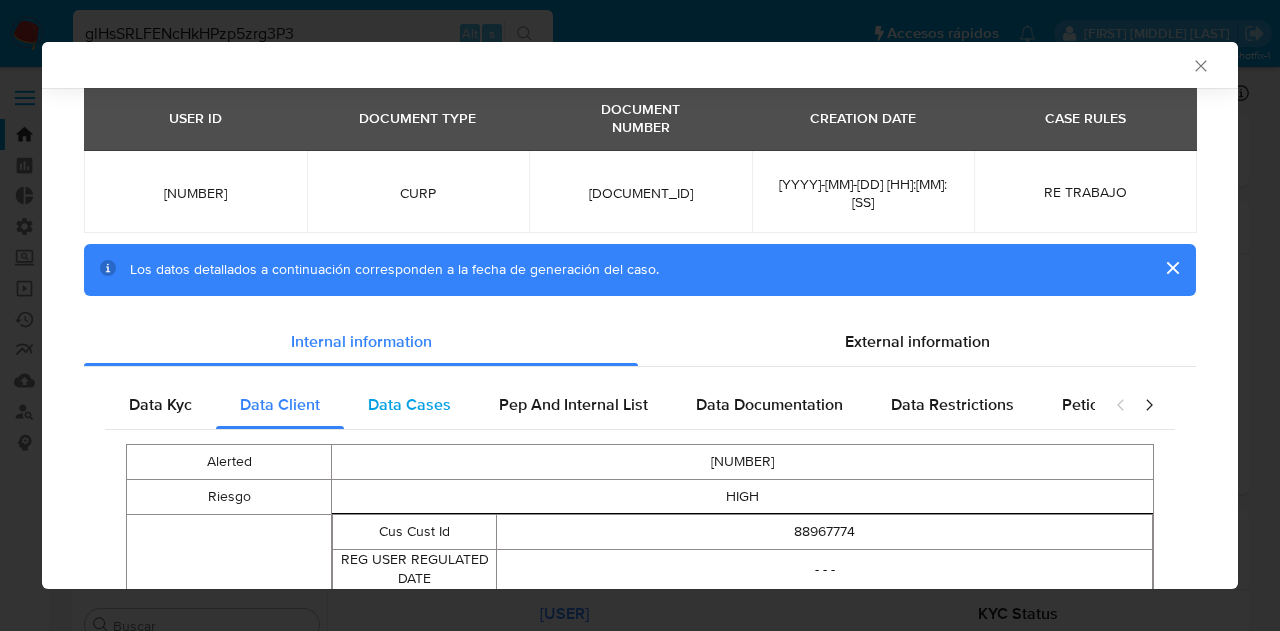 click on "Data Cases" at bounding box center (409, 404) 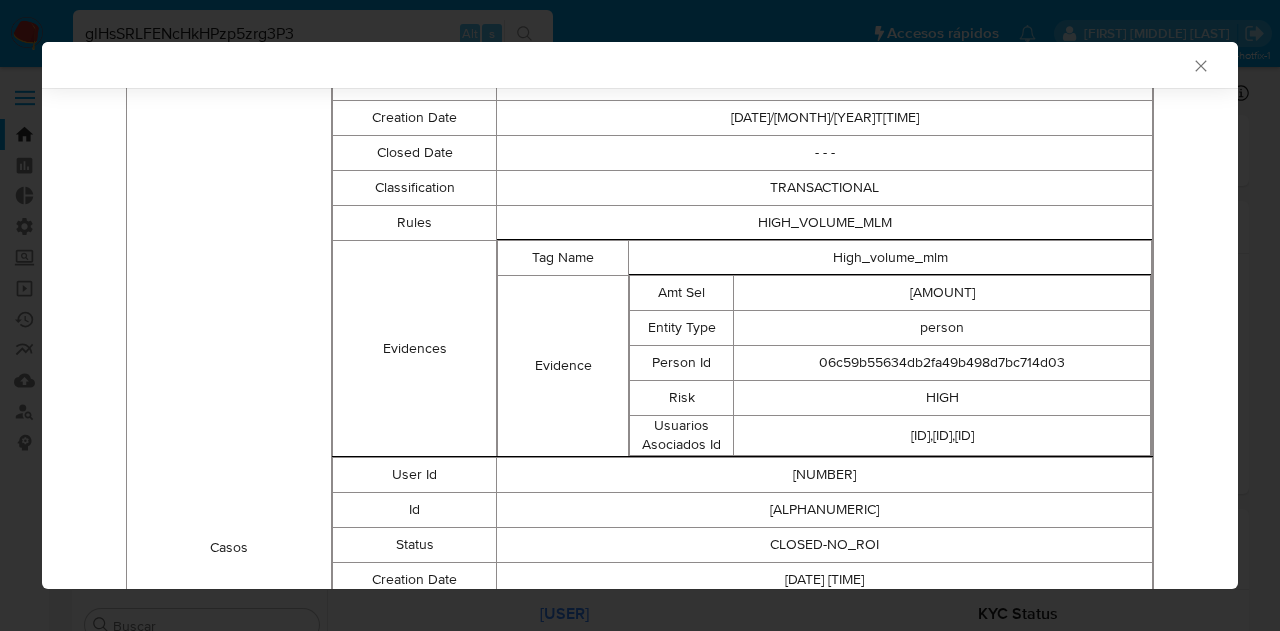 scroll, scrollTop: 558, scrollLeft: 0, axis: vertical 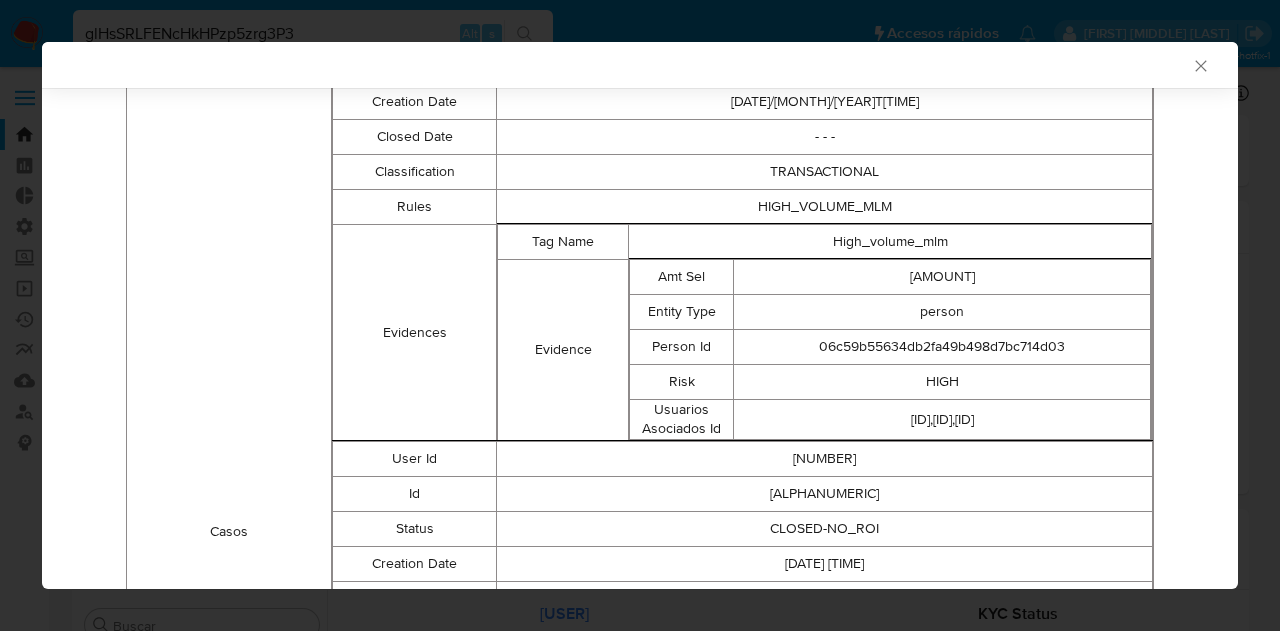 type 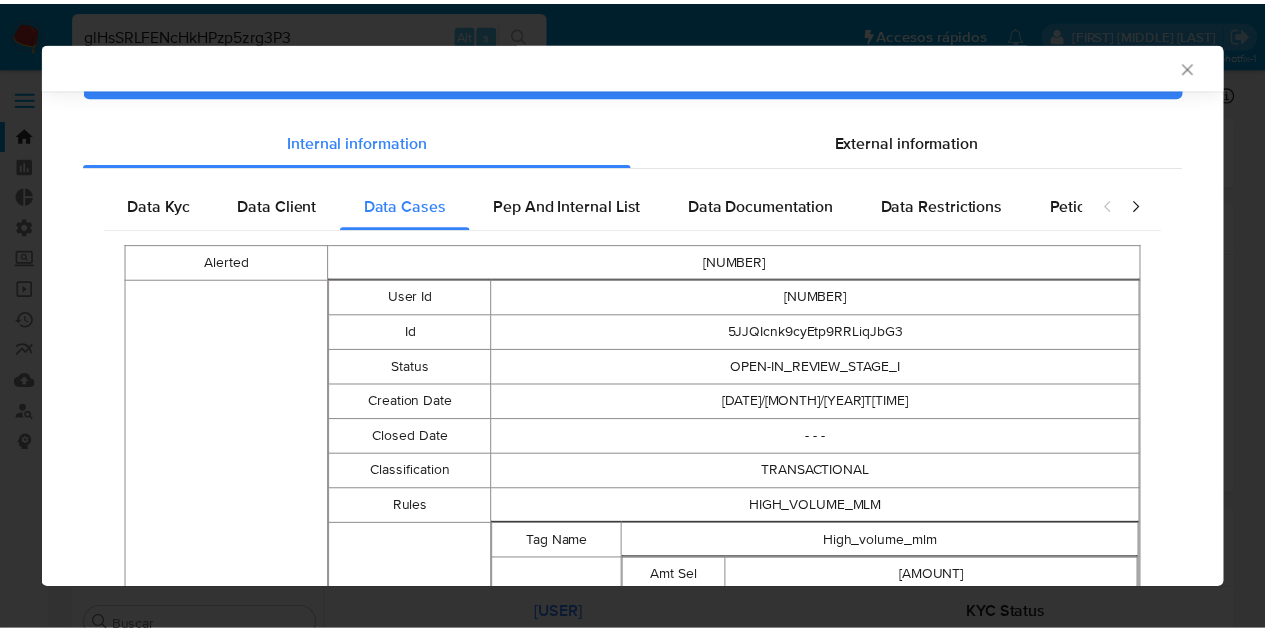 scroll, scrollTop: 358, scrollLeft: 0, axis: vertical 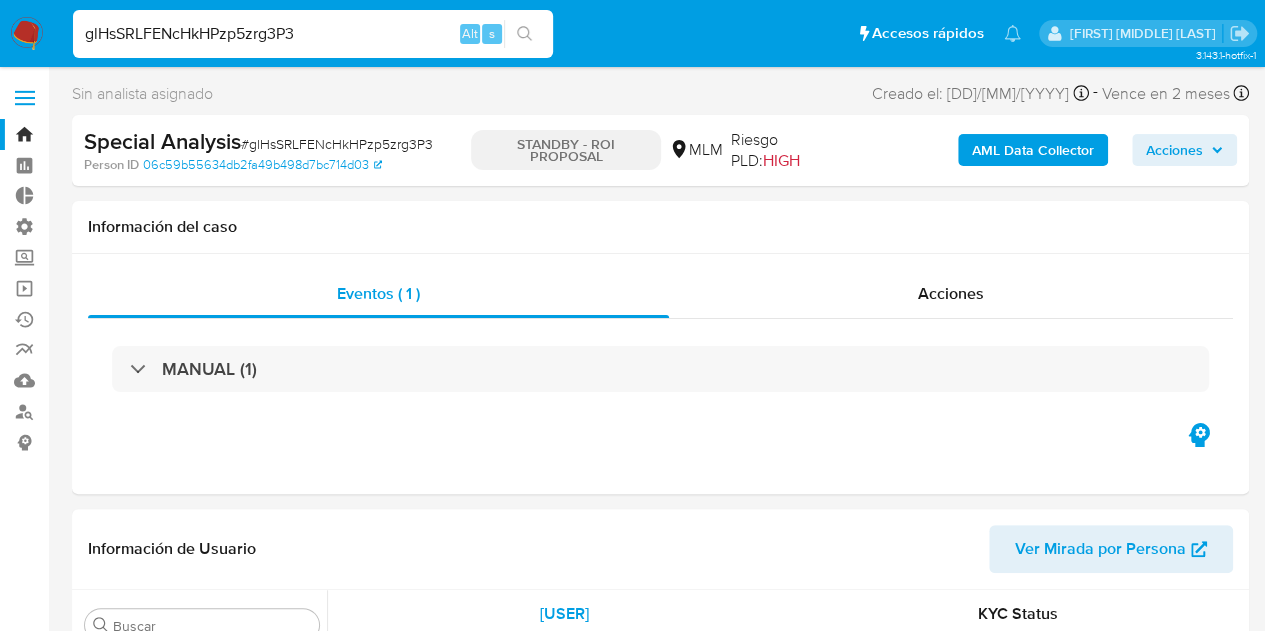 click on "glHsSRLFENcHkHPzp5zrg3P3 Alt s" at bounding box center (313, 34) 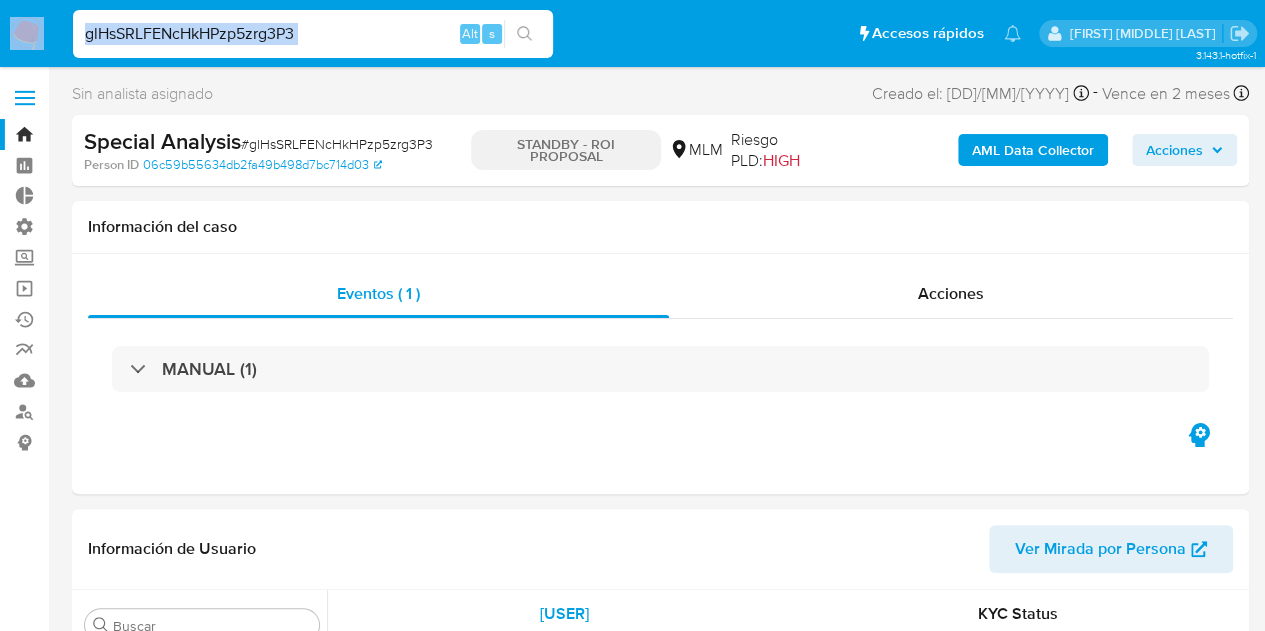 click on "glHsSRLFENcHkHPzp5zrg3P3" at bounding box center [313, 34] 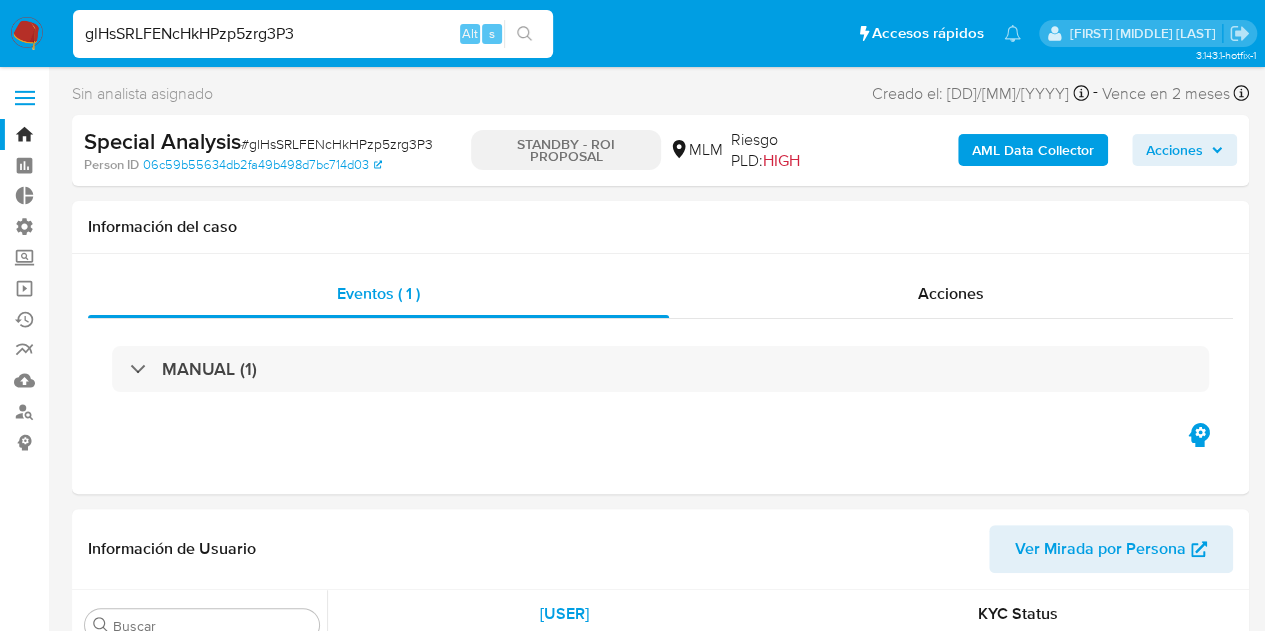 click on "glHsSRLFENcHkHPzp5zrg3P3" at bounding box center [313, 34] 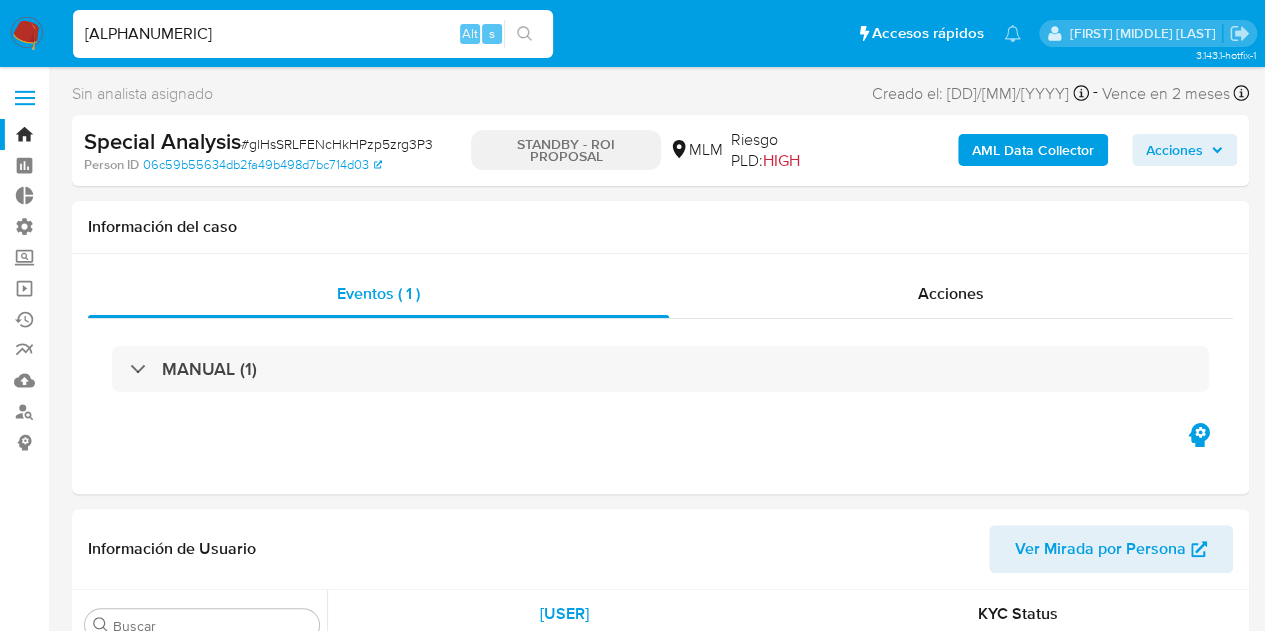 type on "[ALPHANUMERIC]" 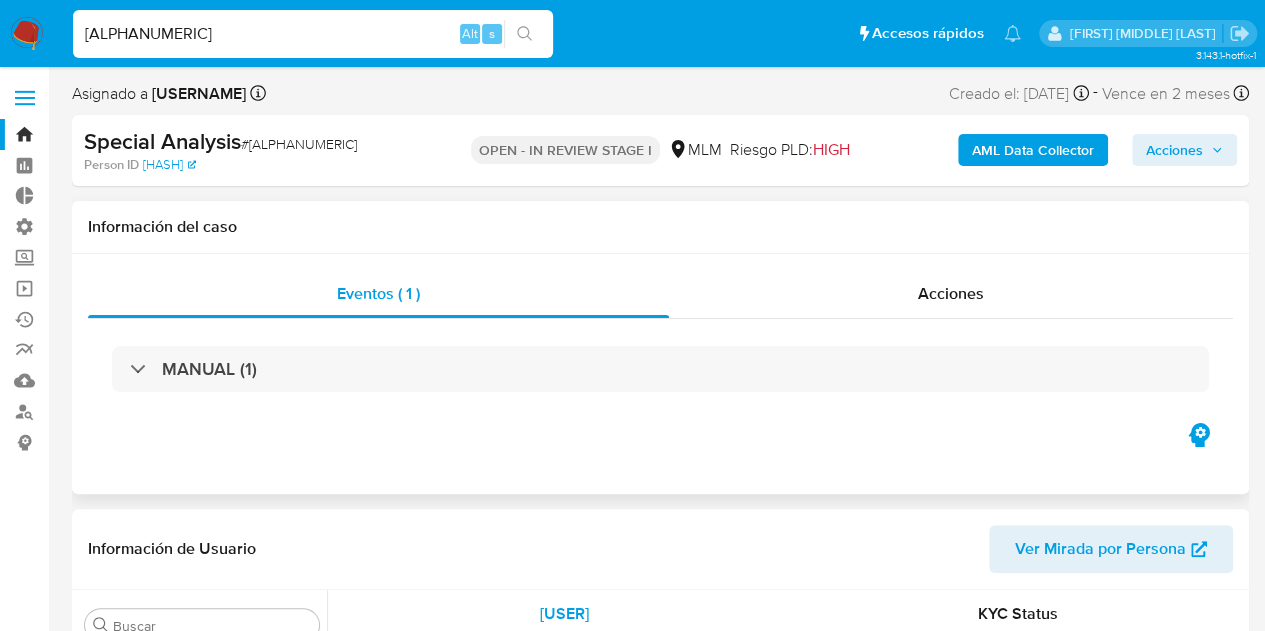 scroll, scrollTop: 797, scrollLeft: 0, axis: vertical 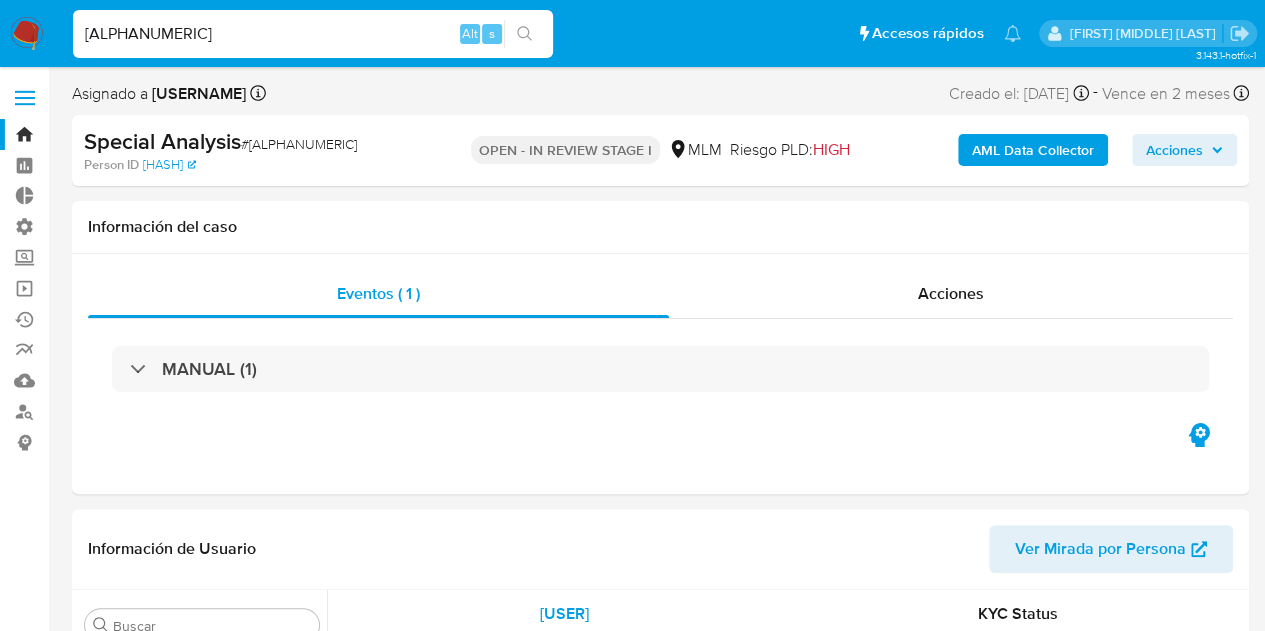 click on "AML Data Collector" at bounding box center (1033, 150) 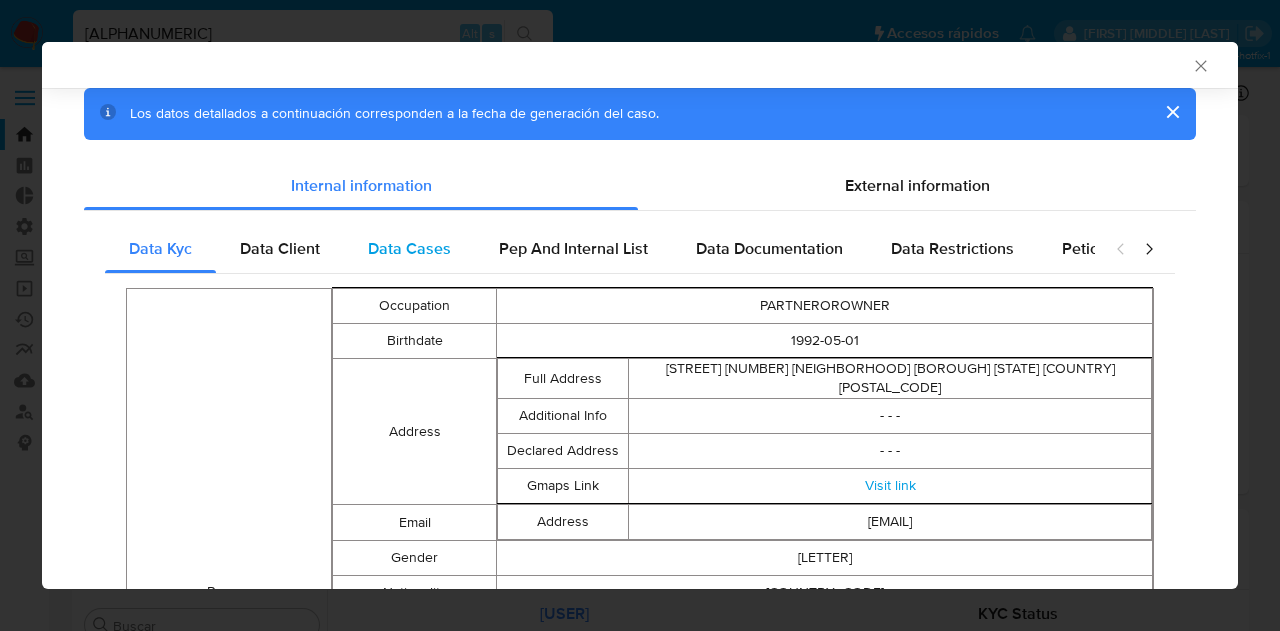 click on "Data Cases" at bounding box center [409, 249] 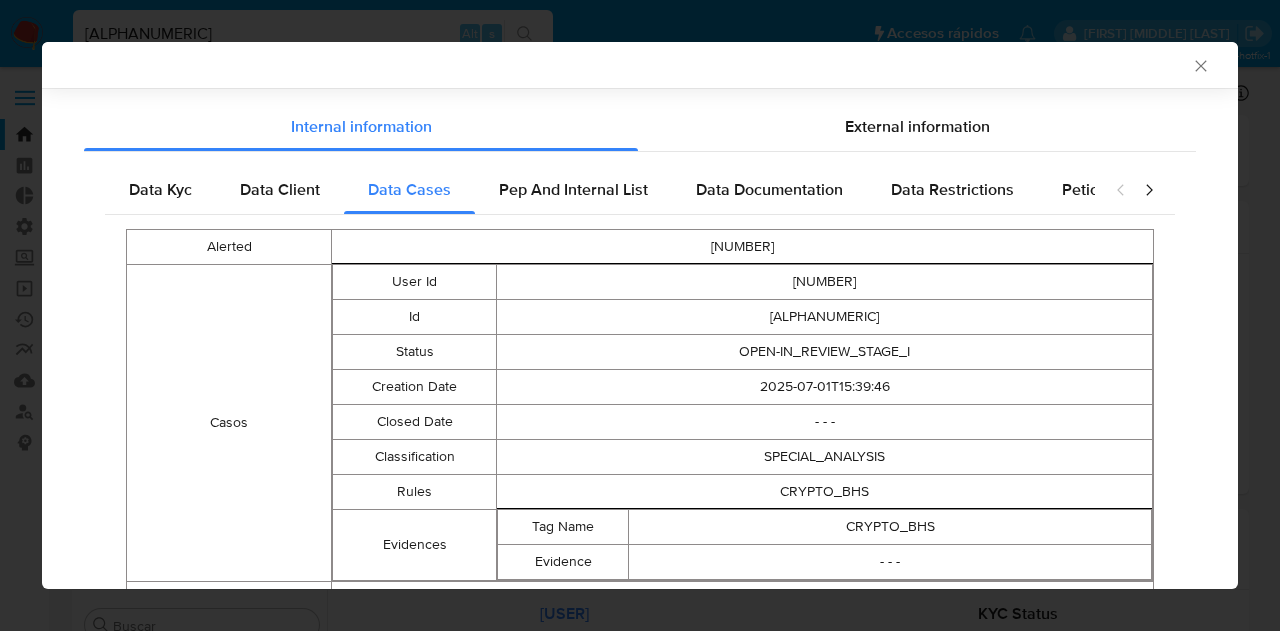 scroll, scrollTop: 296, scrollLeft: 0, axis: vertical 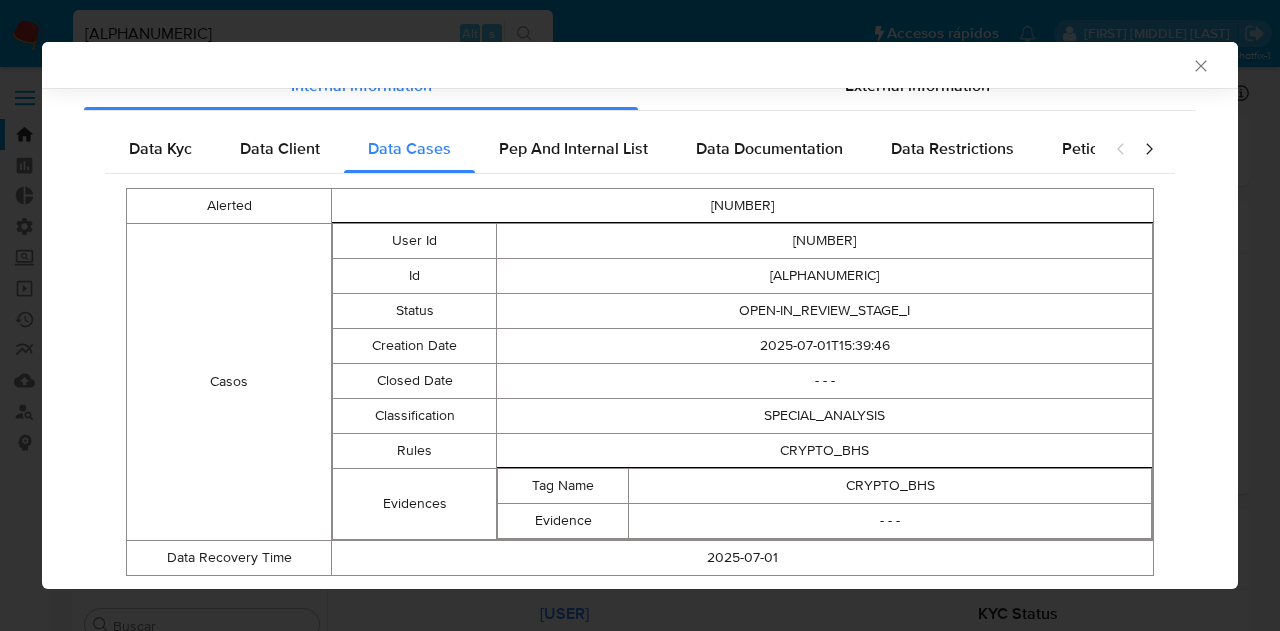 type 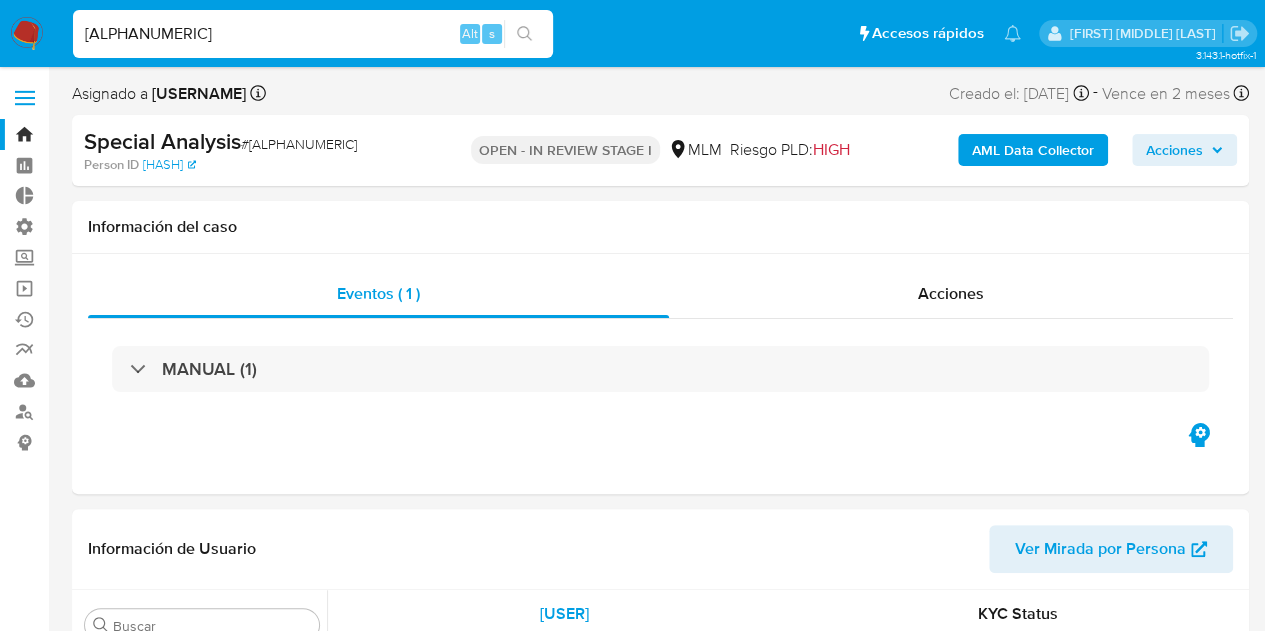 click on "AML Data Collector" at bounding box center (1033, 150) 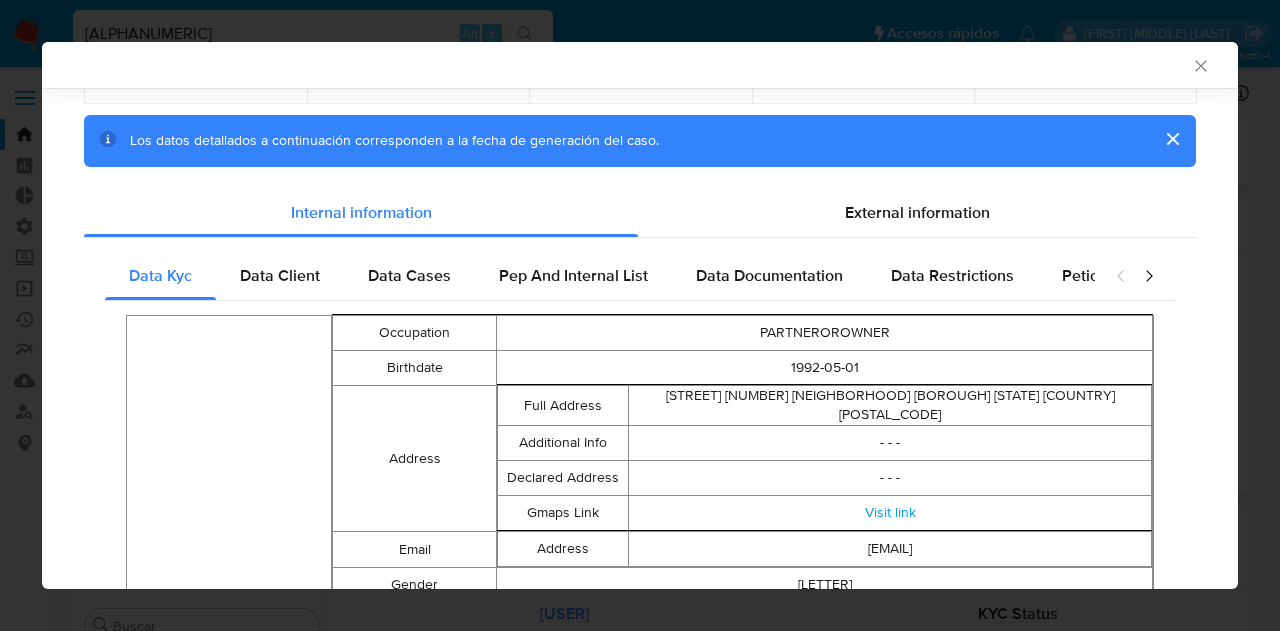 scroll, scrollTop: 0, scrollLeft: 0, axis: both 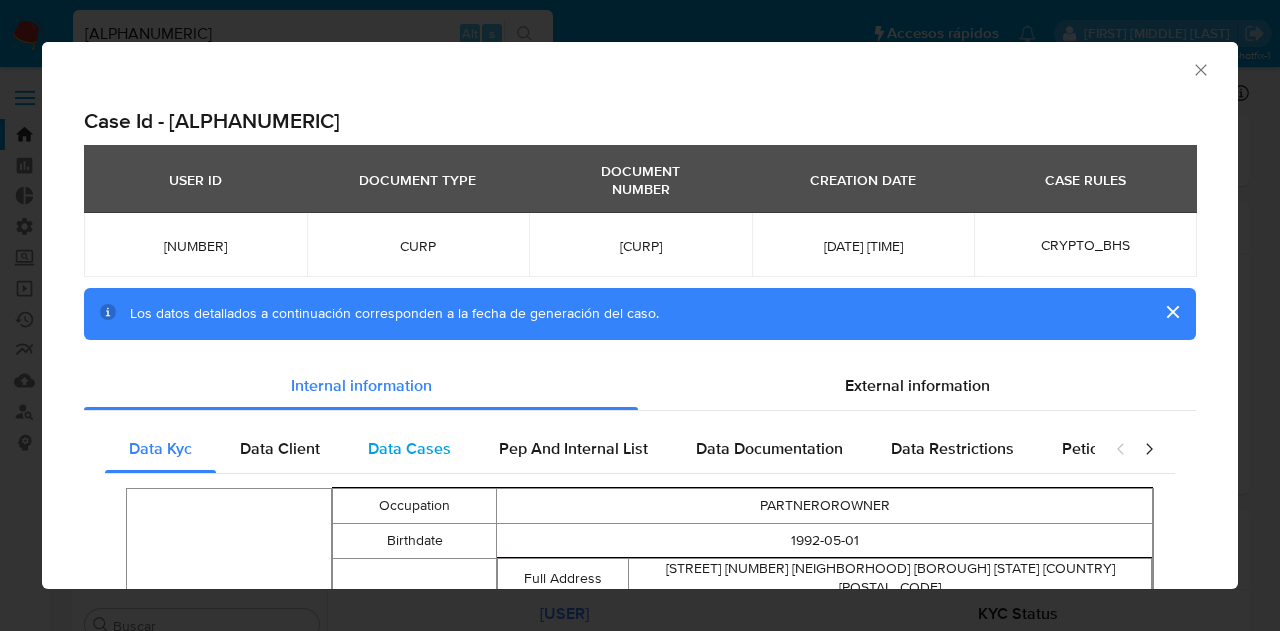 click on "Data Cases" at bounding box center (409, 448) 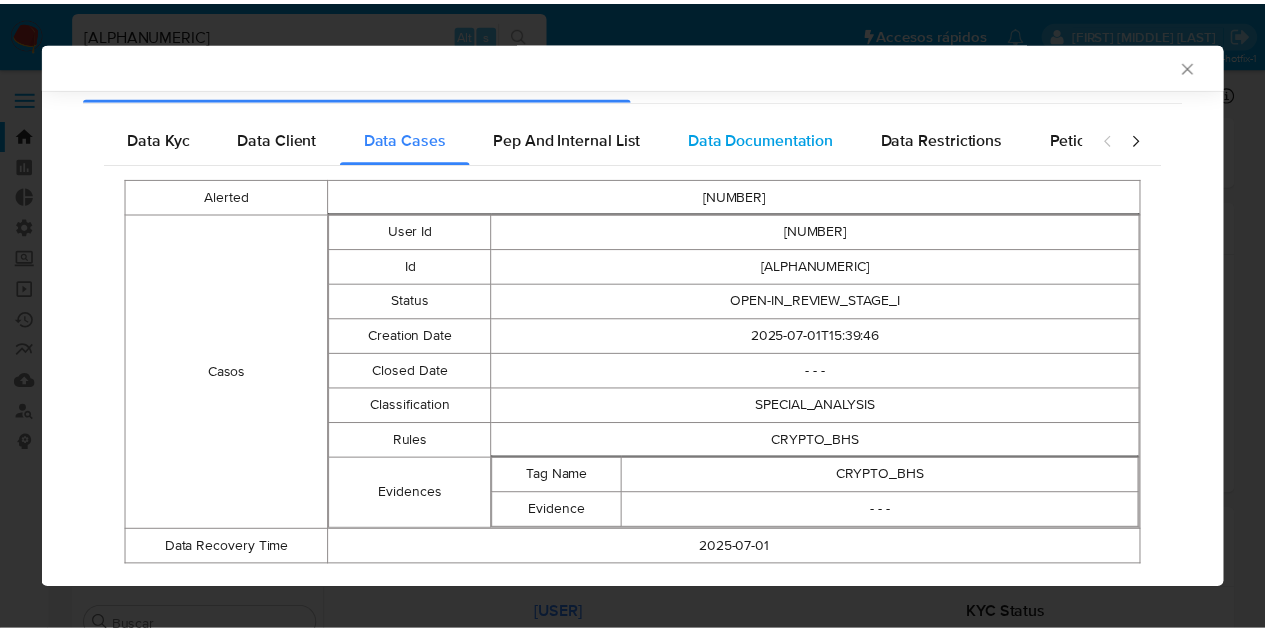 scroll, scrollTop: 352, scrollLeft: 0, axis: vertical 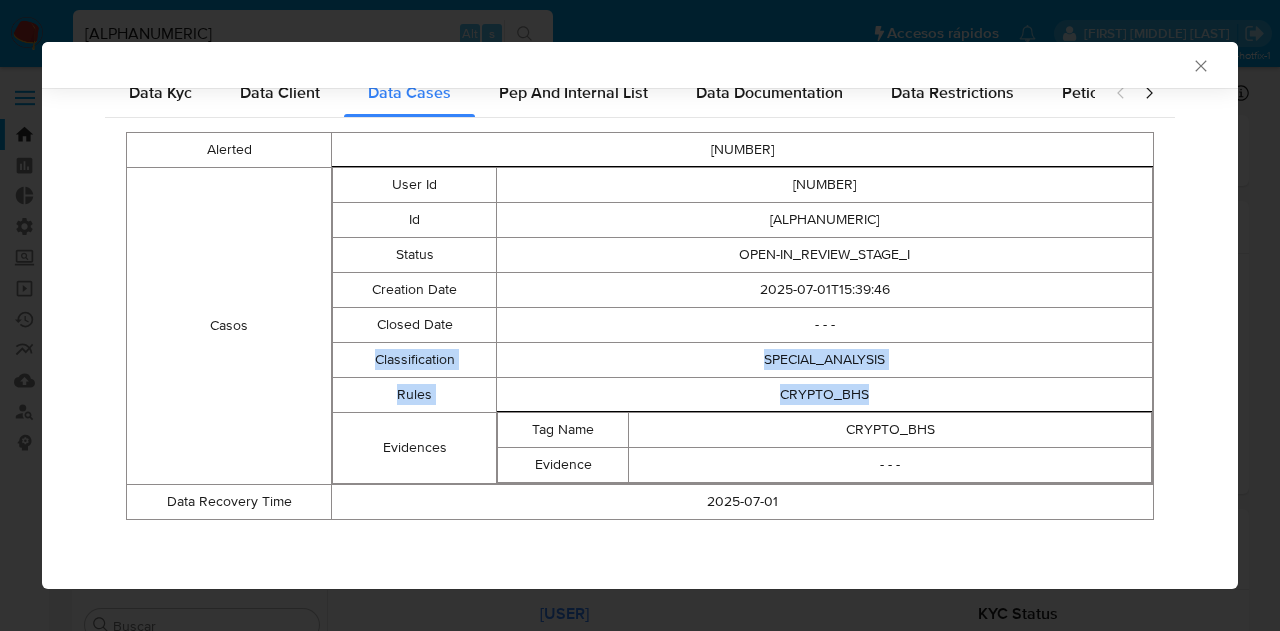 drag, startPoint x: 868, startPoint y: 394, endPoint x: 355, endPoint y: 355, distance: 514.48035 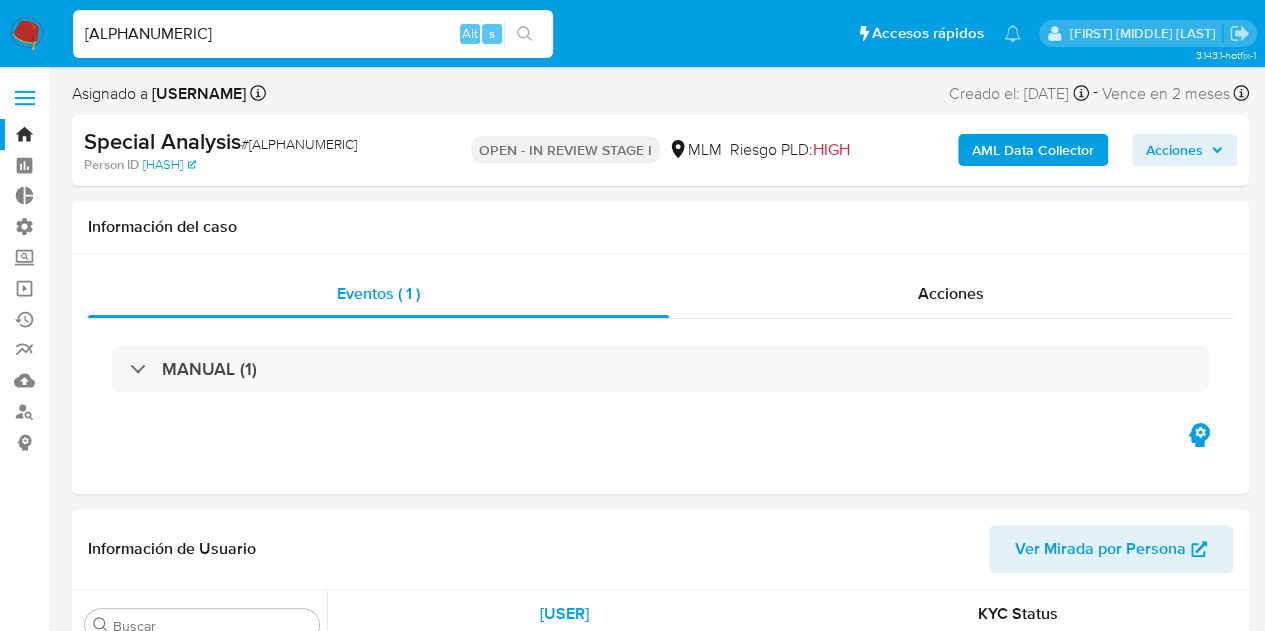 click on "[ALPHANUMERIC]" at bounding box center (313, 34) 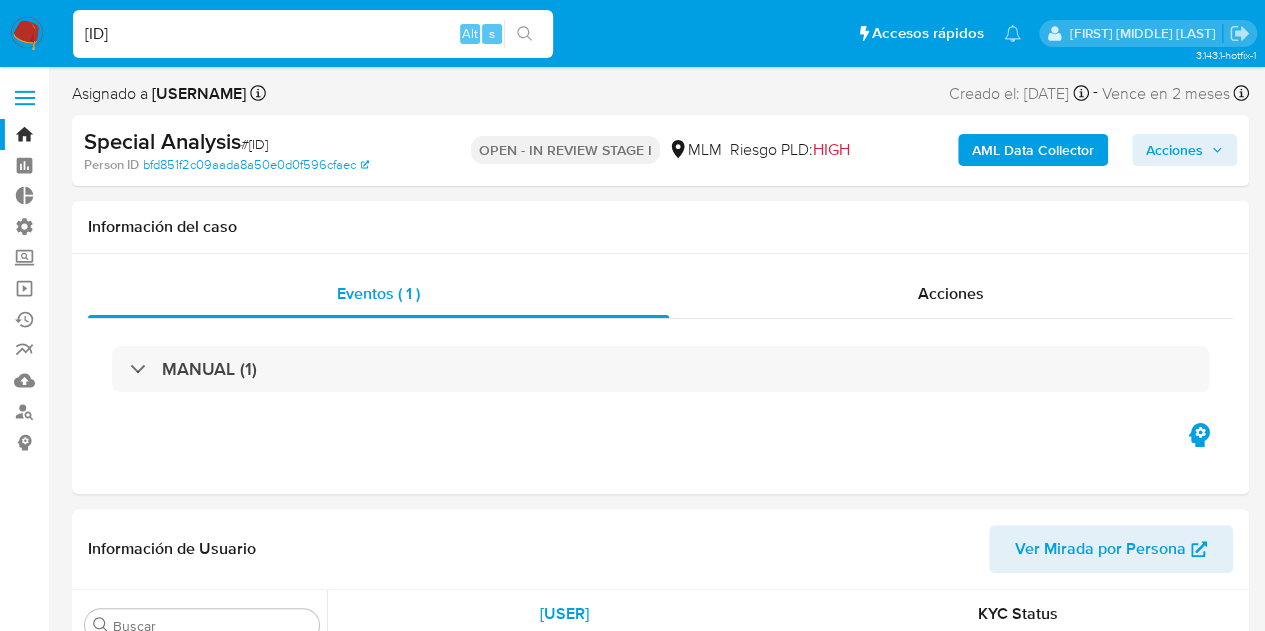 scroll, scrollTop: 797, scrollLeft: 0, axis: vertical 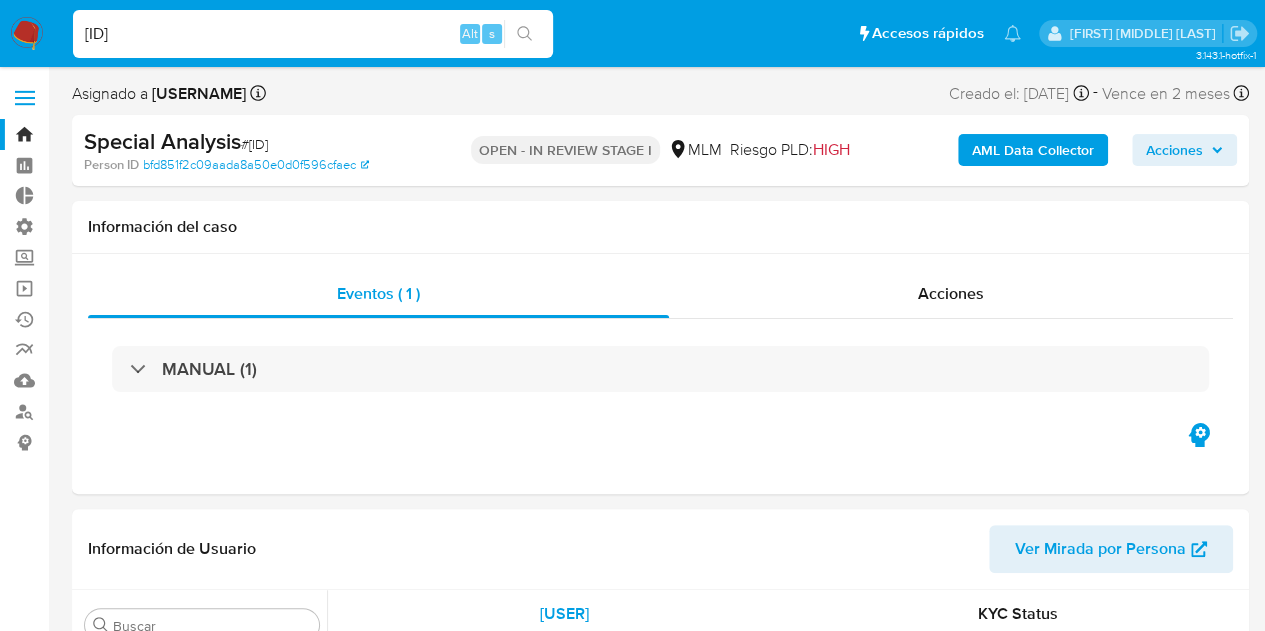 click on "AML Data Collector" at bounding box center (1033, 150) 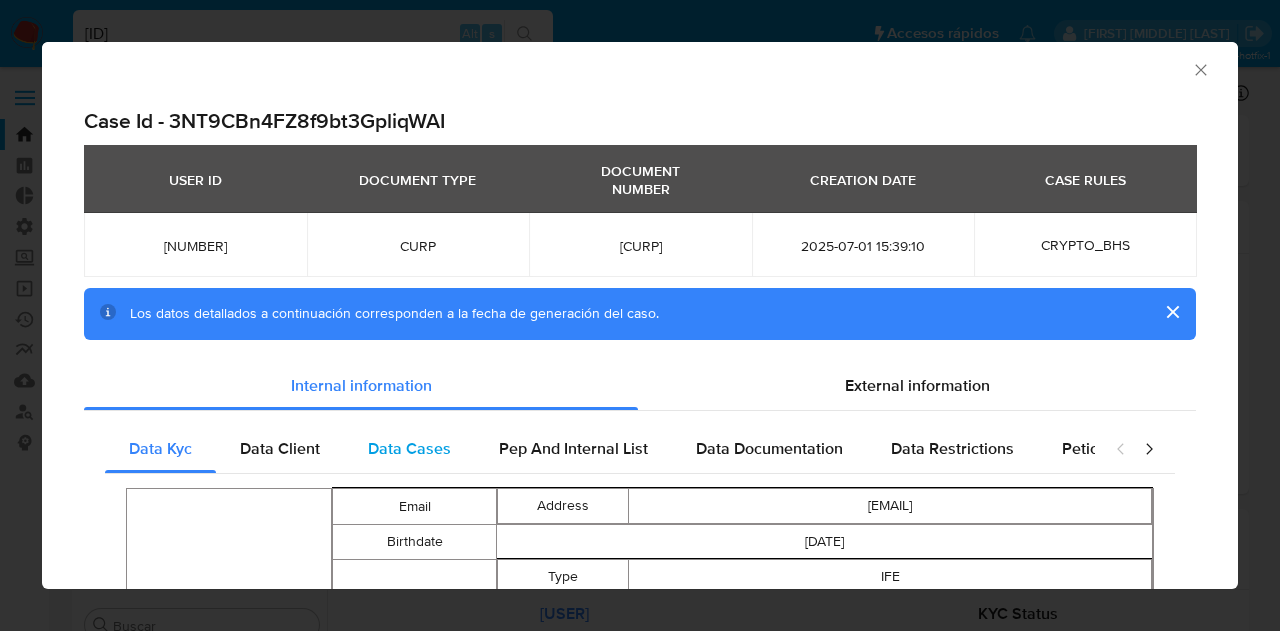 click on "Data Cases" at bounding box center [409, 448] 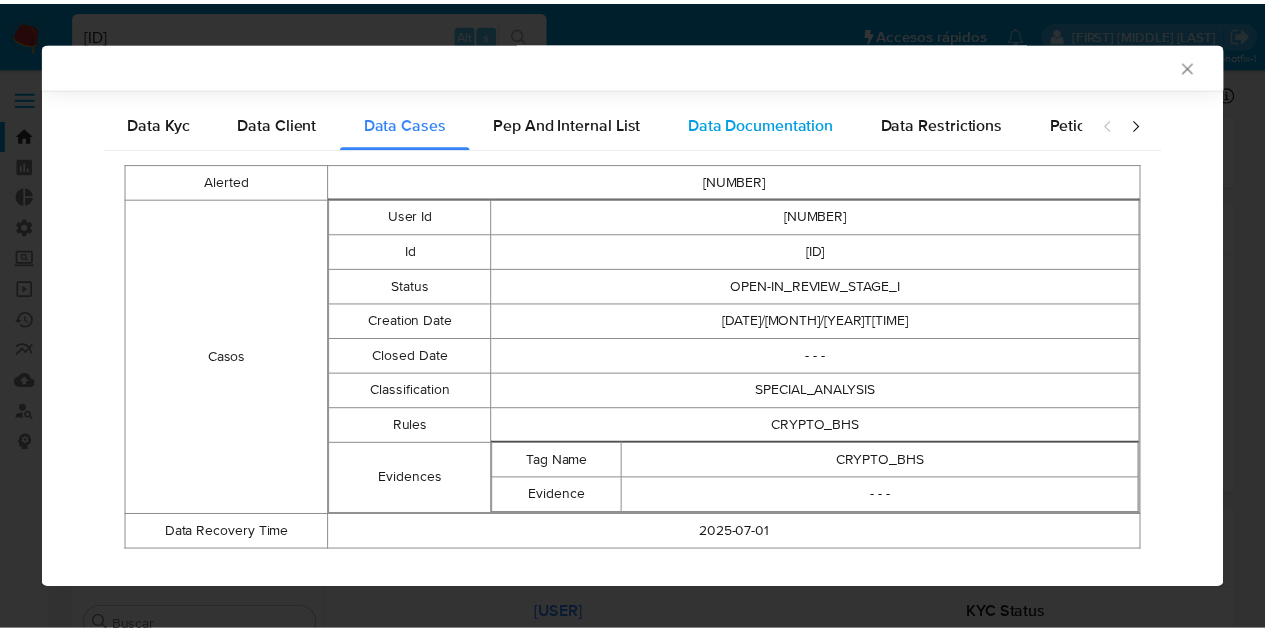 scroll, scrollTop: 352, scrollLeft: 0, axis: vertical 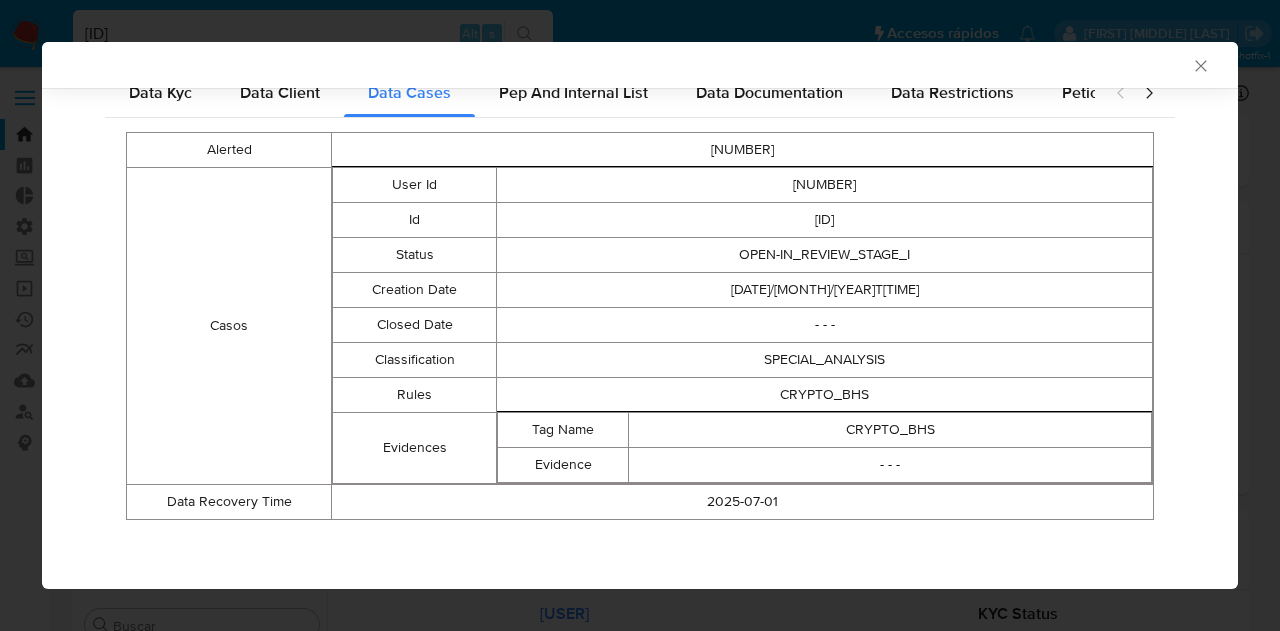 click on "AML Data Collector Case Id - [ID] USER ID DOCUMENT TYPE DOCUMENT NUMBER CREATION DATE CASE RULES 72875234 CURP [CURP] 2025-07-01 15:39:10 CRYPTO_BHS Los datos detallados a continuación corresponden a la fecha de generación del caso. Internal information External information Data Kyc Data Client Data Cases Pep And Internal List Data Documentation Data Restrictions Peticiones Secundarias Data Minority Alerted 72875234 Casos User Id 72875234 Id [ID] Status OPEN-IN_REVIEW_STAGE_I Creation Date 2025-07-01T15:39:10 Closed Date - - - Classification SPECIAL_ANALYSIS Rules CRYPTO_BHS Evidences Tag Name CRYPTO_BHS Evidence - - - Data Recovery Time 2025-07-01" at bounding box center [640, 315] 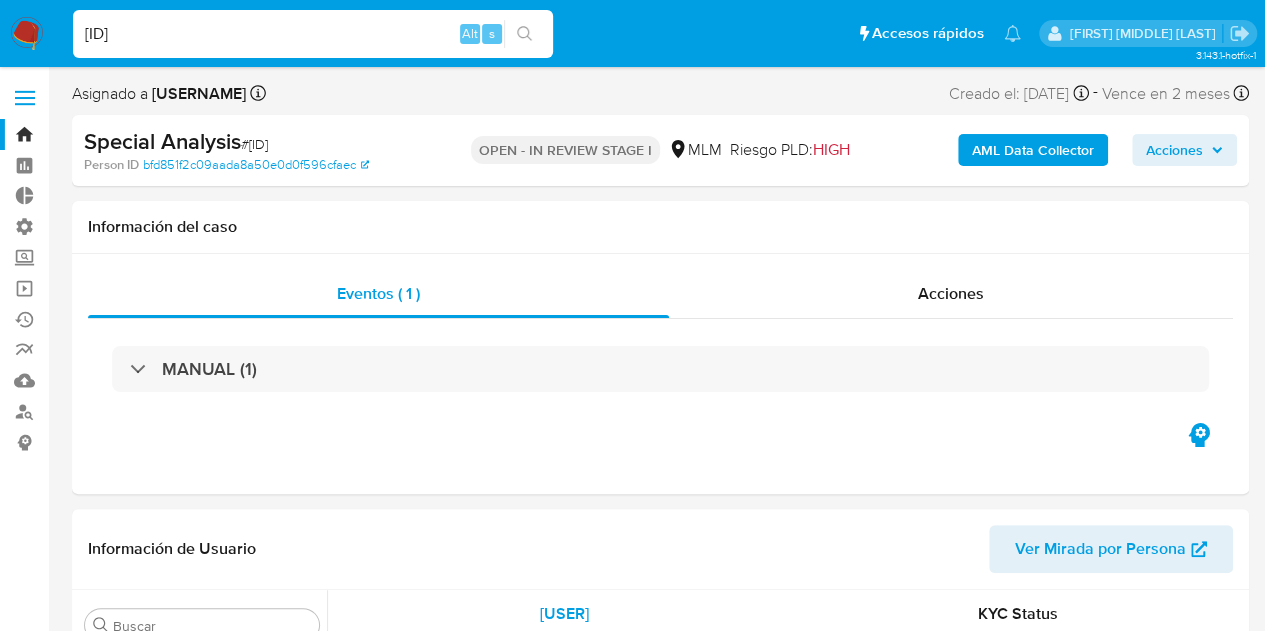 click on "[ID]" at bounding box center (313, 34) 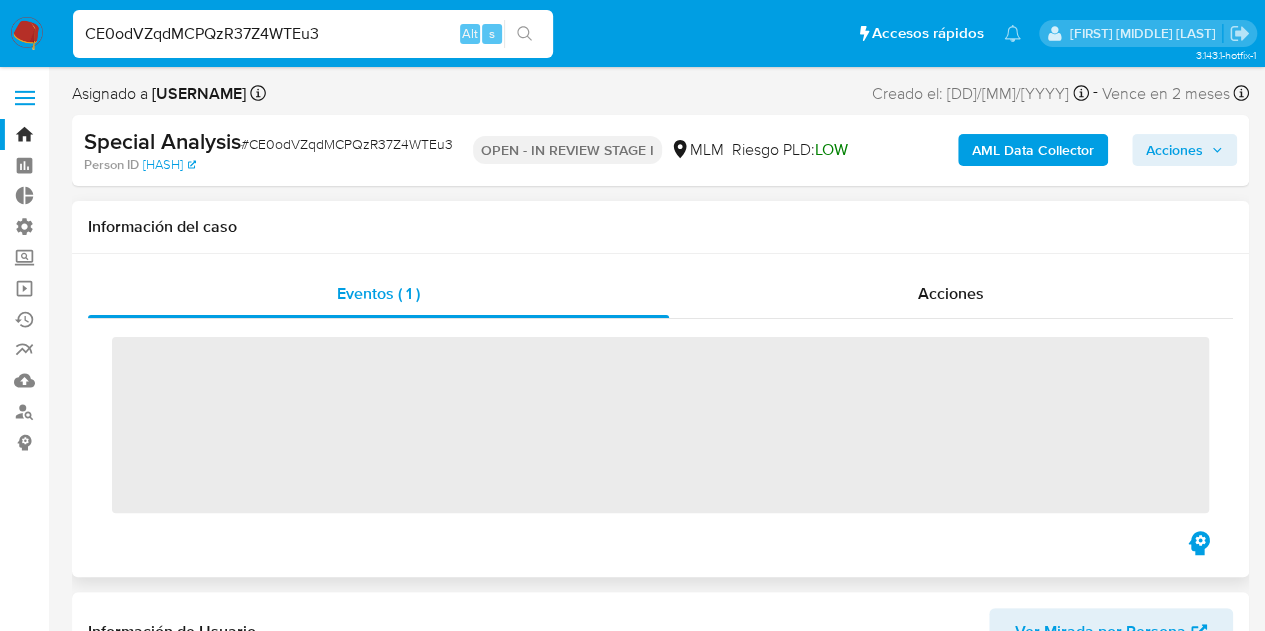 scroll, scrollTop: 797, scrollLeft: 0, axis: vertical 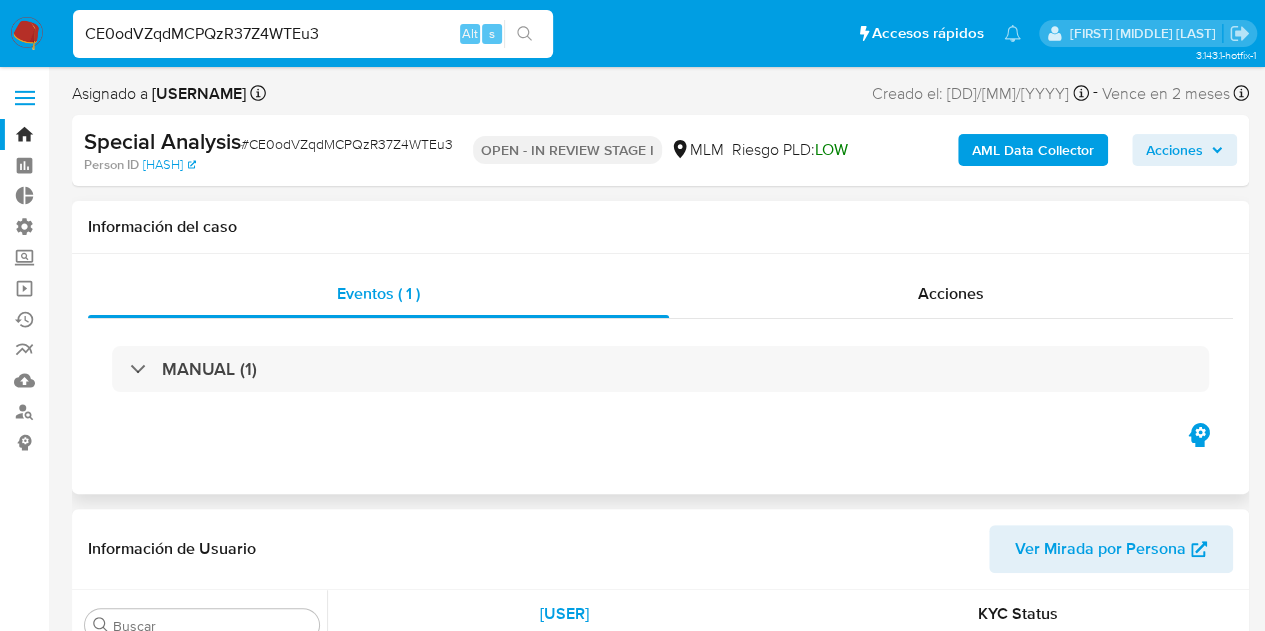 click on "AML Data Collector" at bounding box center [1033, 150] 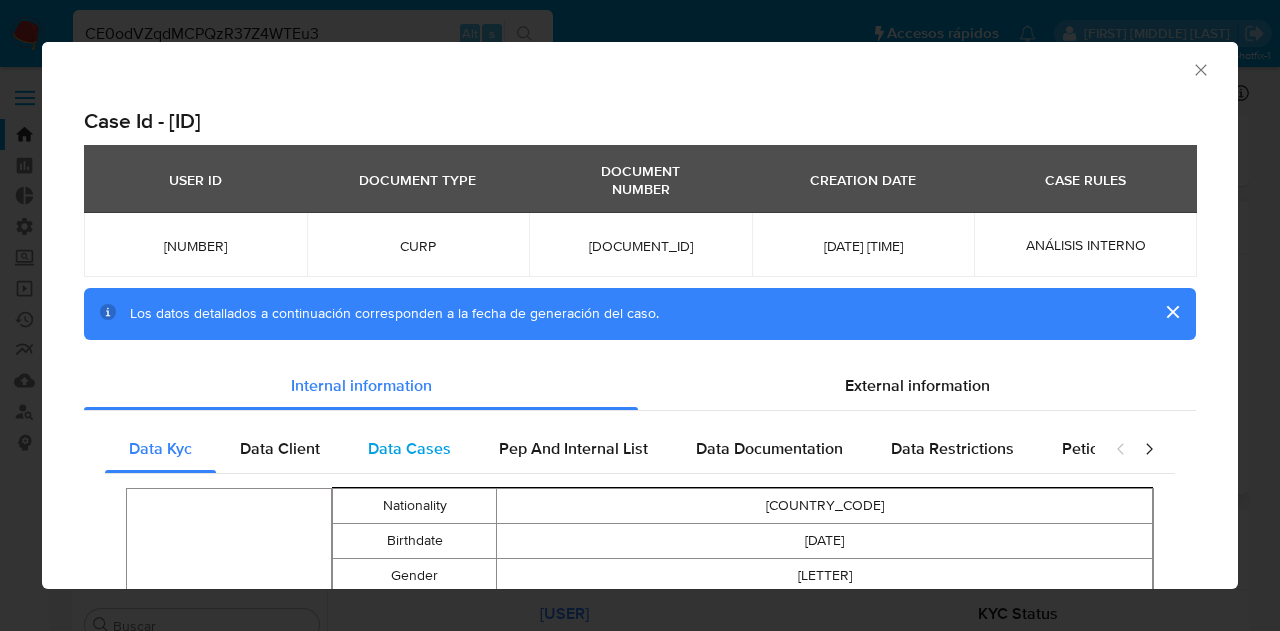 click on "Data Cases" at bounding box center (409, 448) 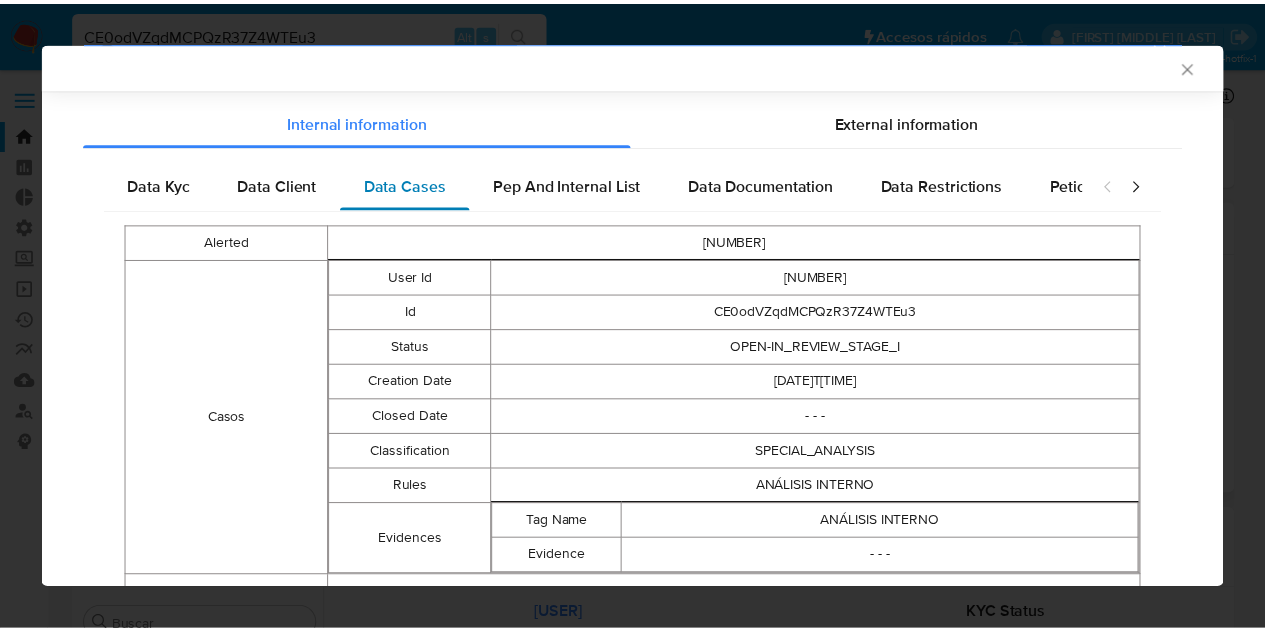 scroll, scrollTop: 261, scrollLeft: 0, axis: vertical 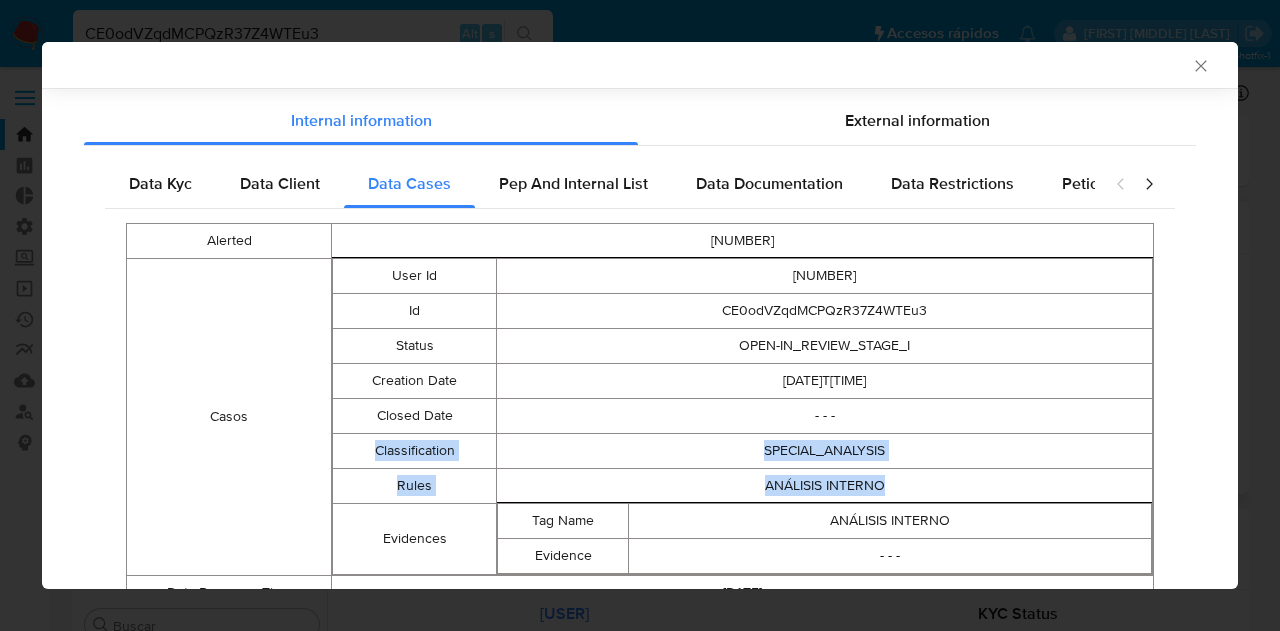 drag, startPoint x: 878, startPoint y: 485, endPoint x: 336, endPoint y: 444, distance: 543.5485 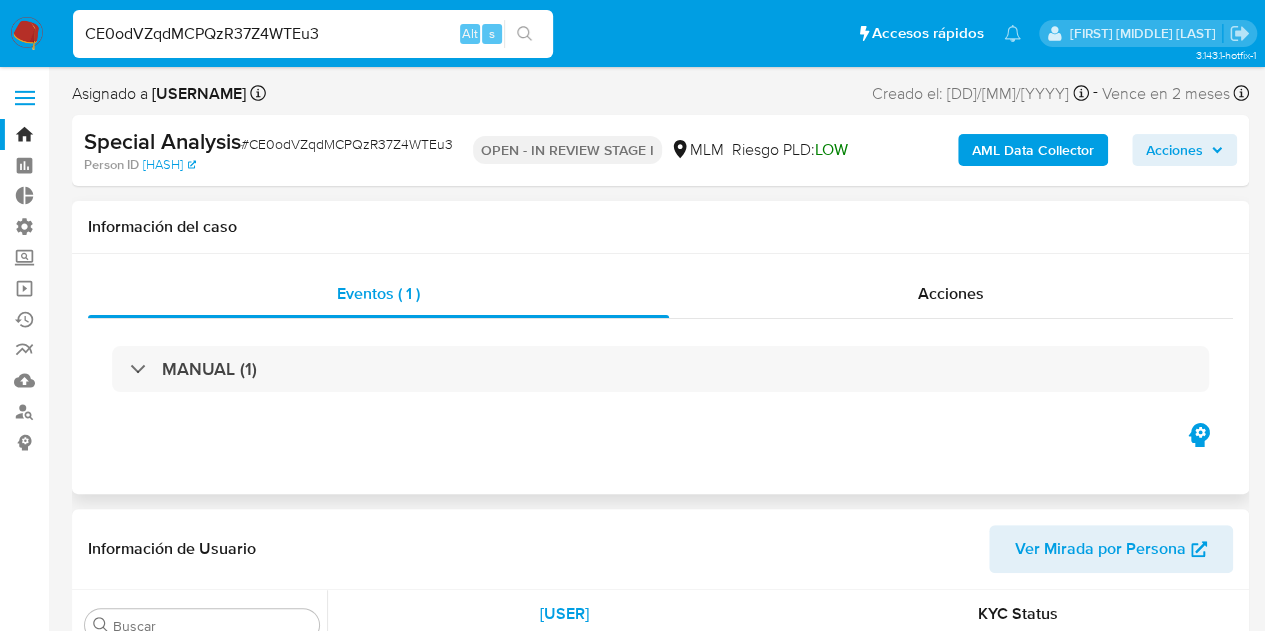 click on "CE0odVZqdMCPQzR37Z4WTEu3" at bounding box center (313, 34) 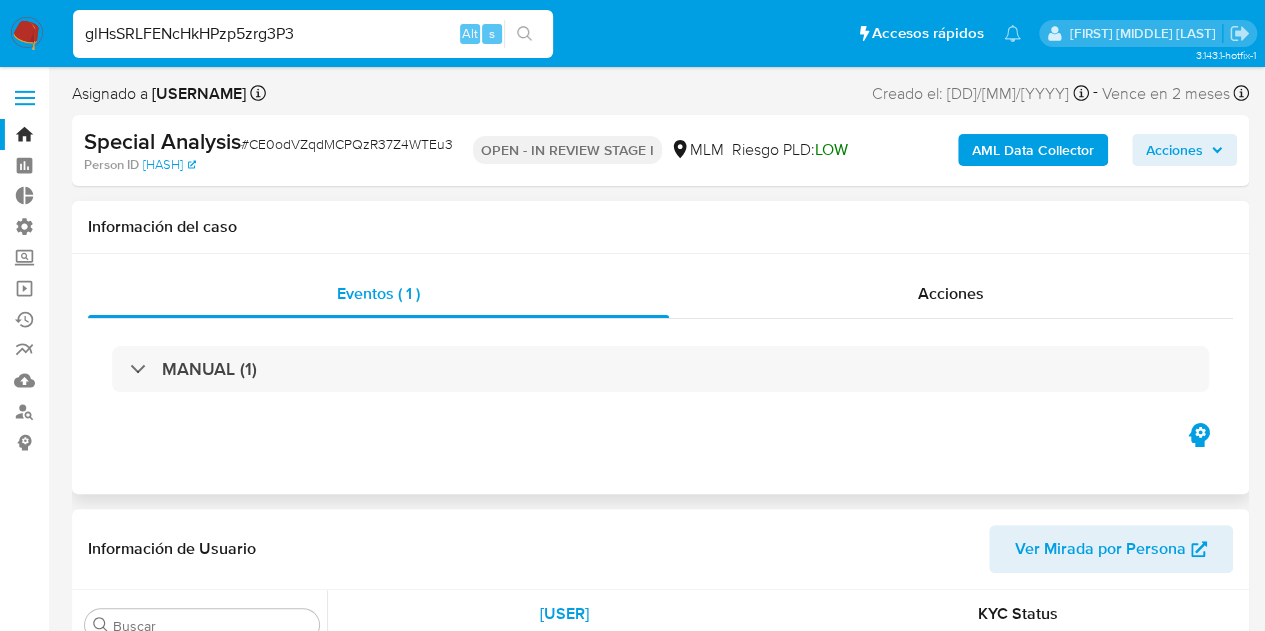 type on "glHsSRLFENcHkHPzp5zrg3P3" 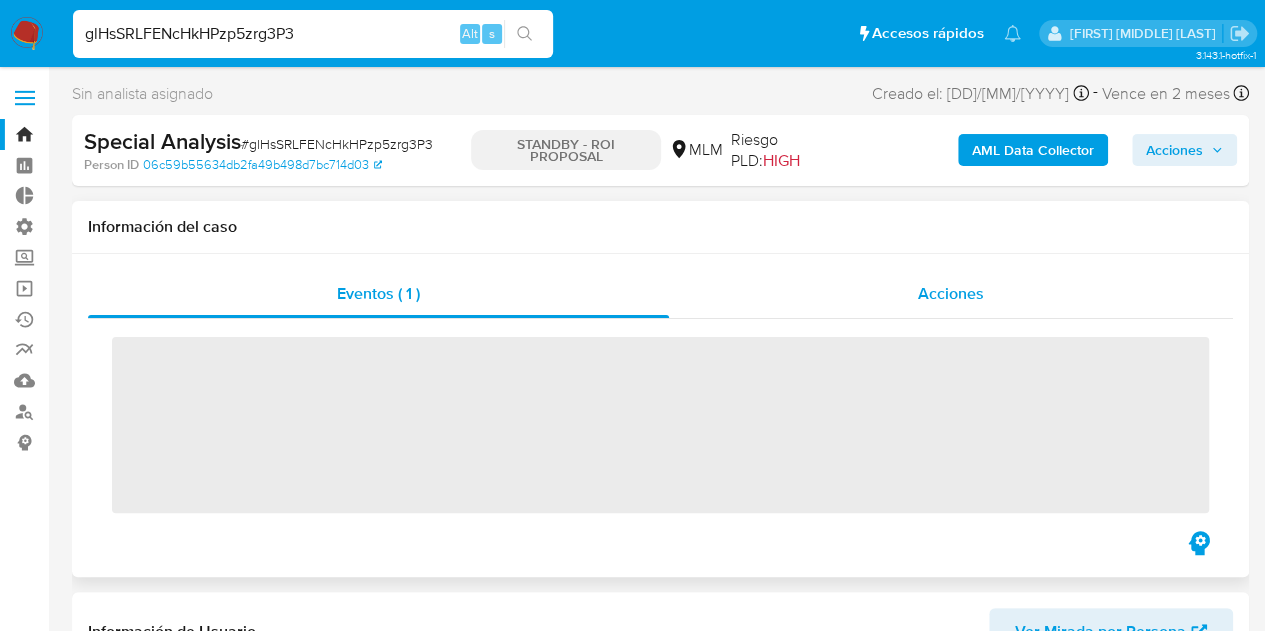 scroll, scrollTop: 797, scrollLeft: 0, axis: vertical 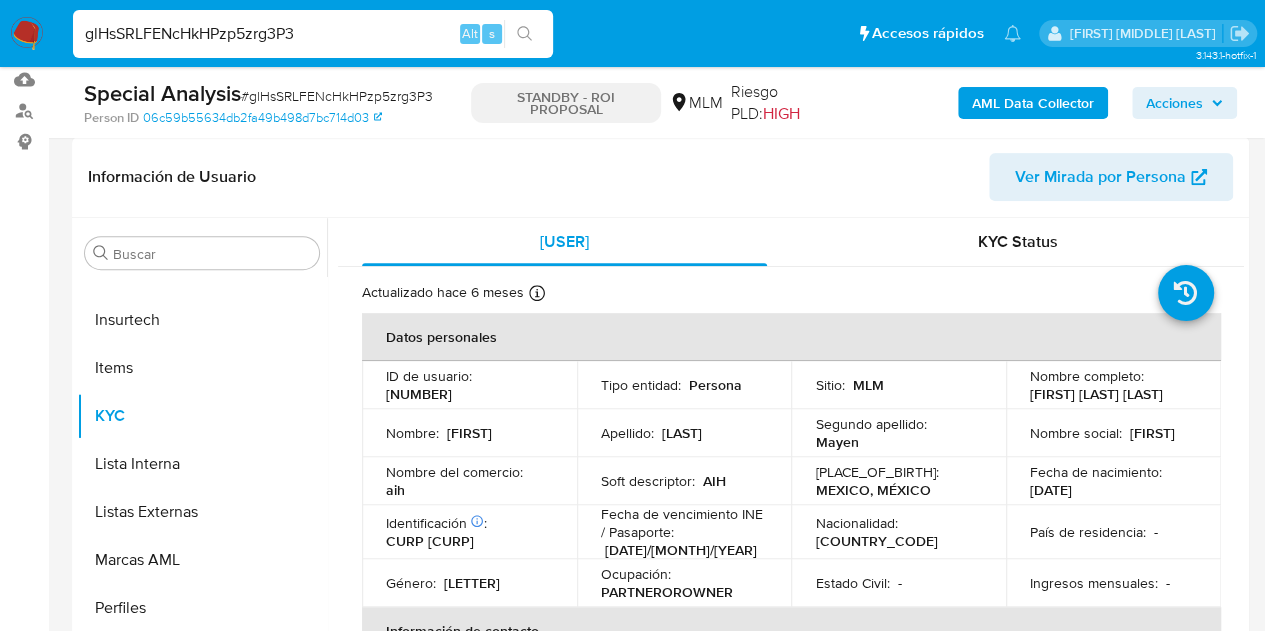 click on "AML Data Collector" at bounding box center [1033, 103] 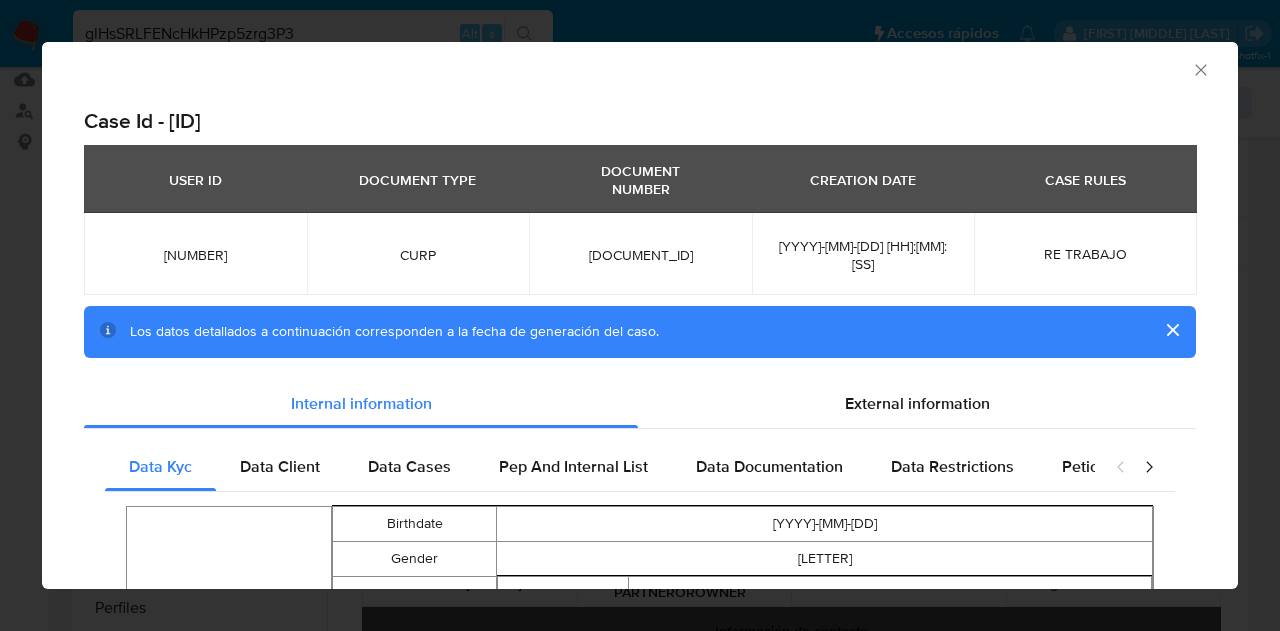 scroll, scrollTop: 113, scrollLeft: 0, axis: vertical 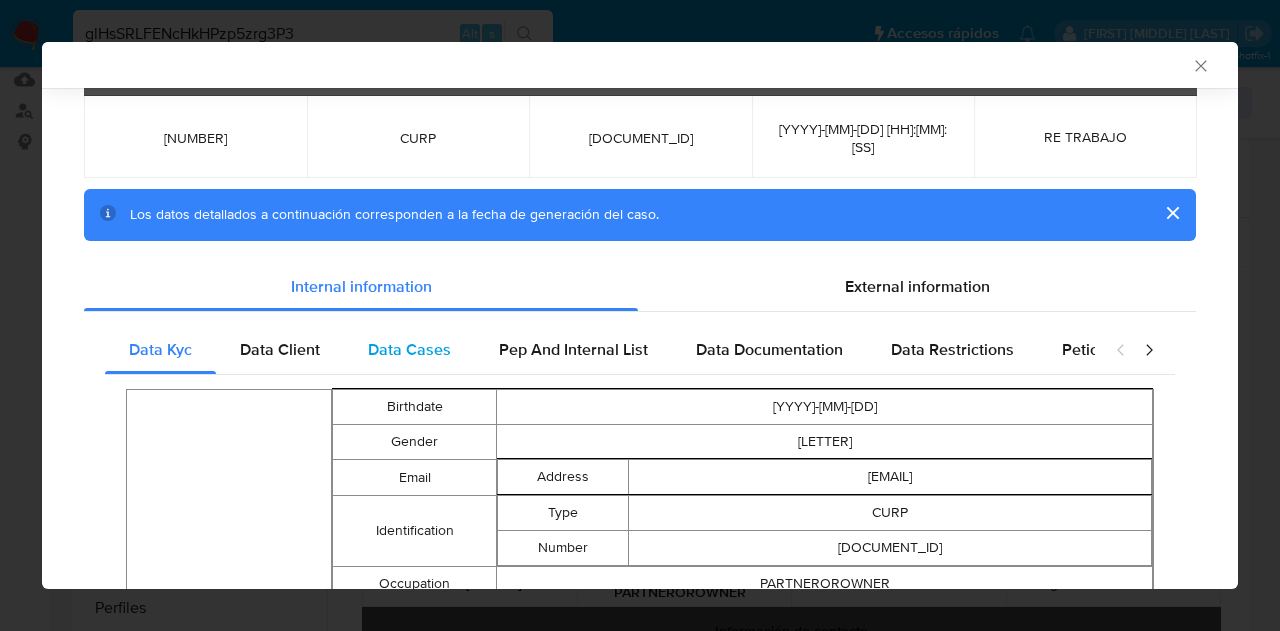 click on "Data Cases" at bounding box center [409, 349] 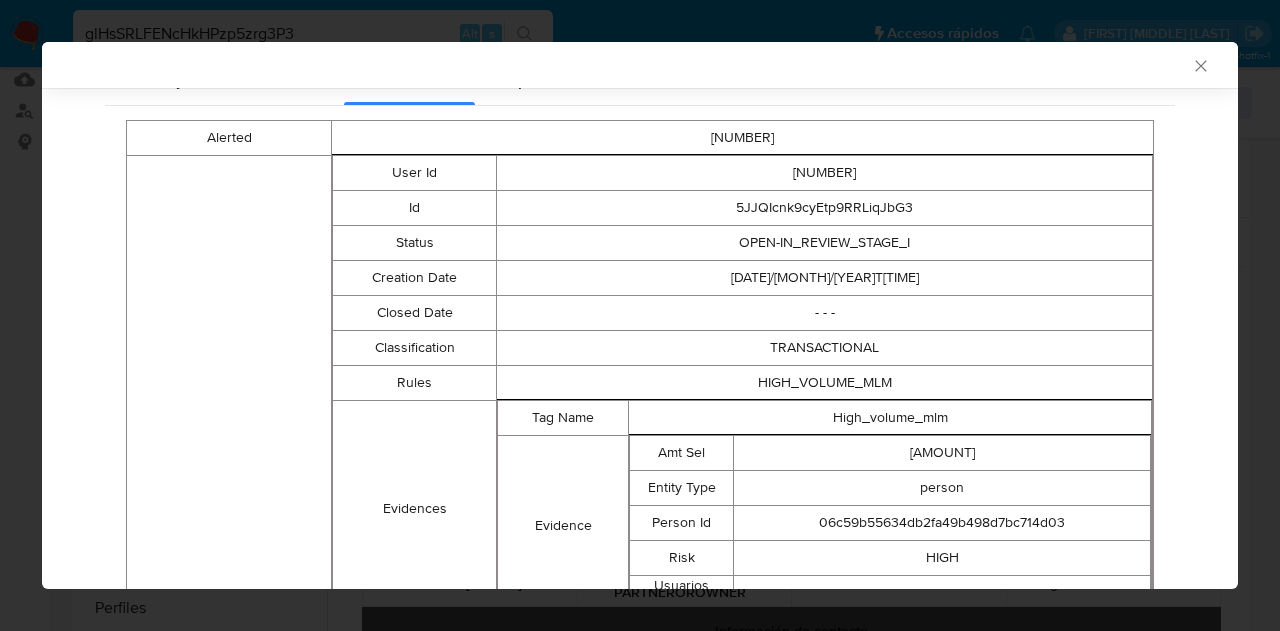 scroll, scrollTop: 0, scrollLeft: 0, axis: both 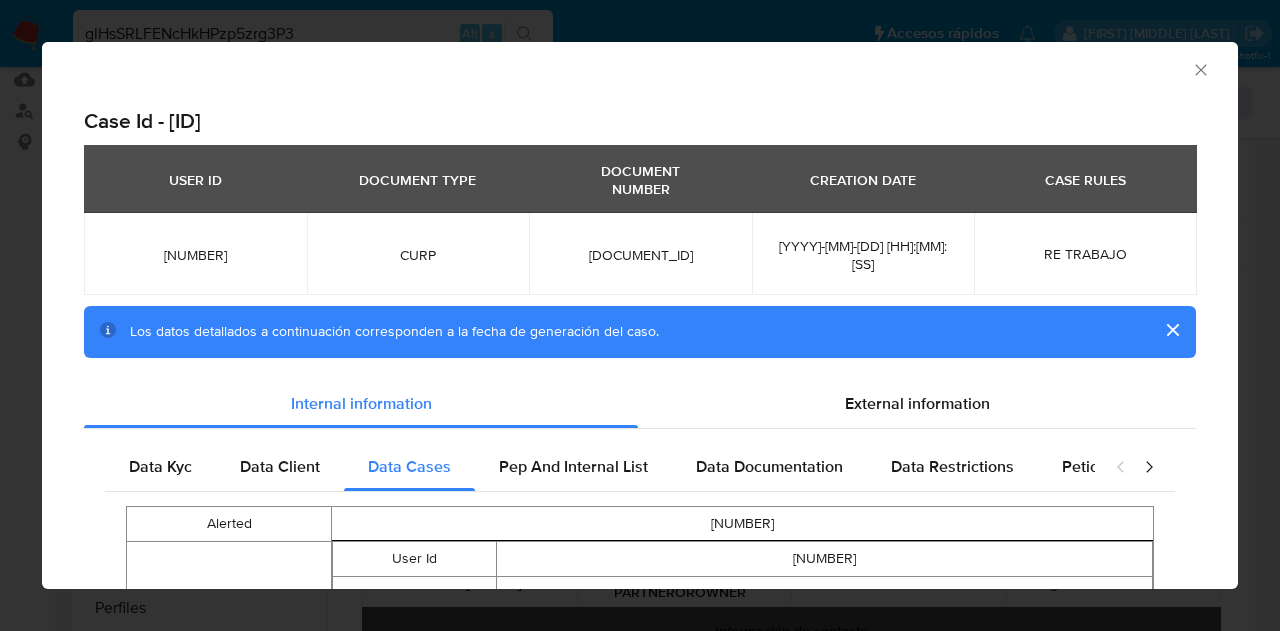click on "Case Id - [ID]" at bounding box center [640, 121] 